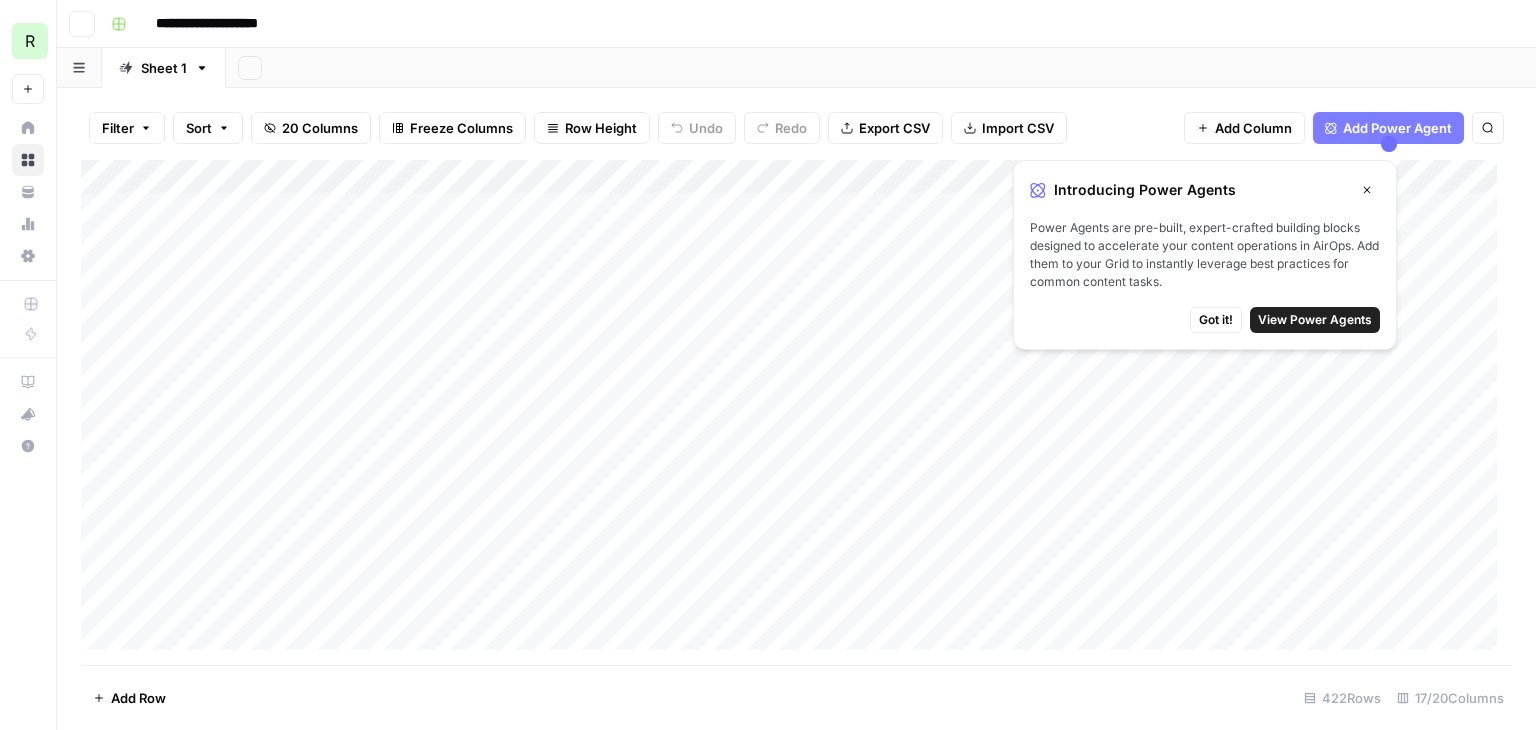 scroll, scrollTop: 0, scrollLeft: 0, axis: both 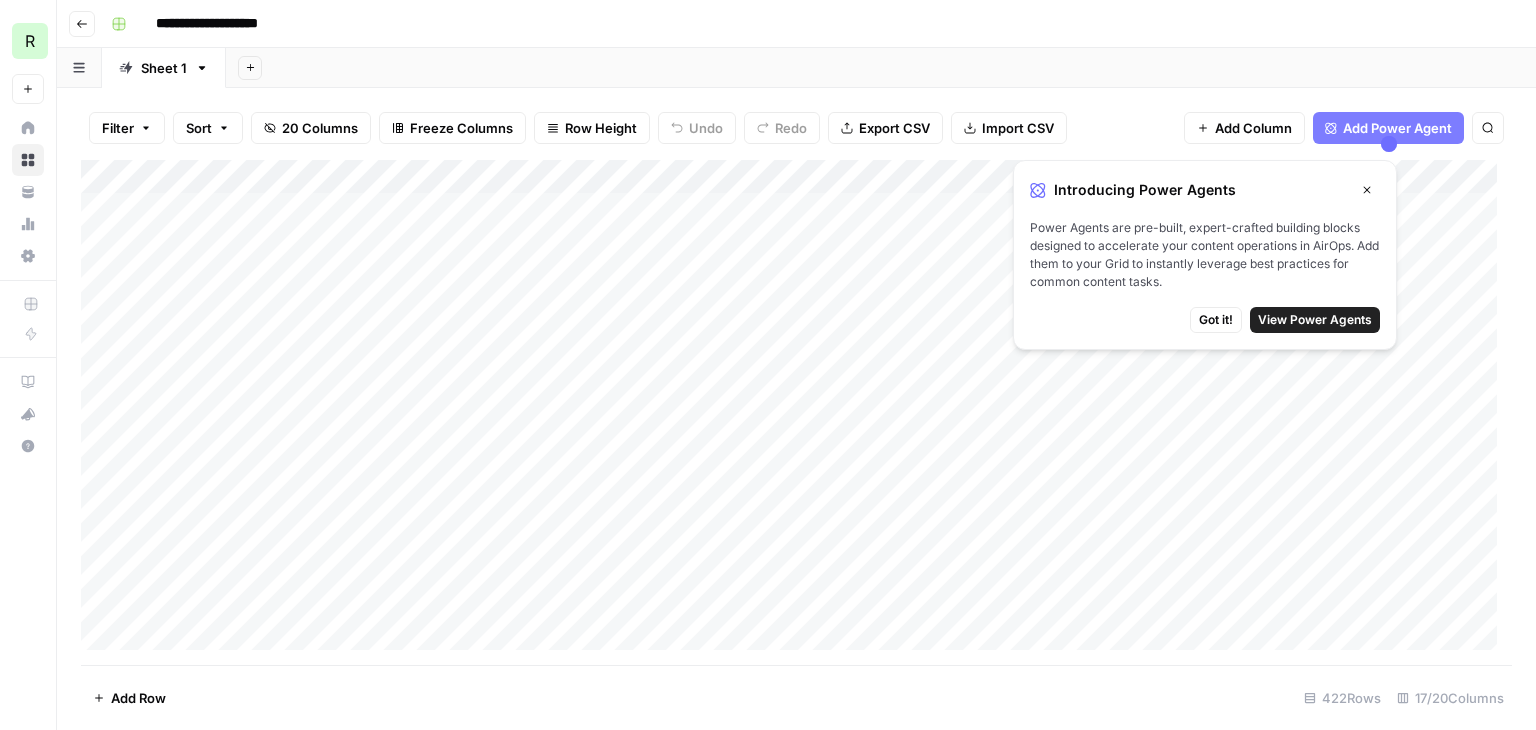 click on "Add Column" at bounding box center [796, 412] 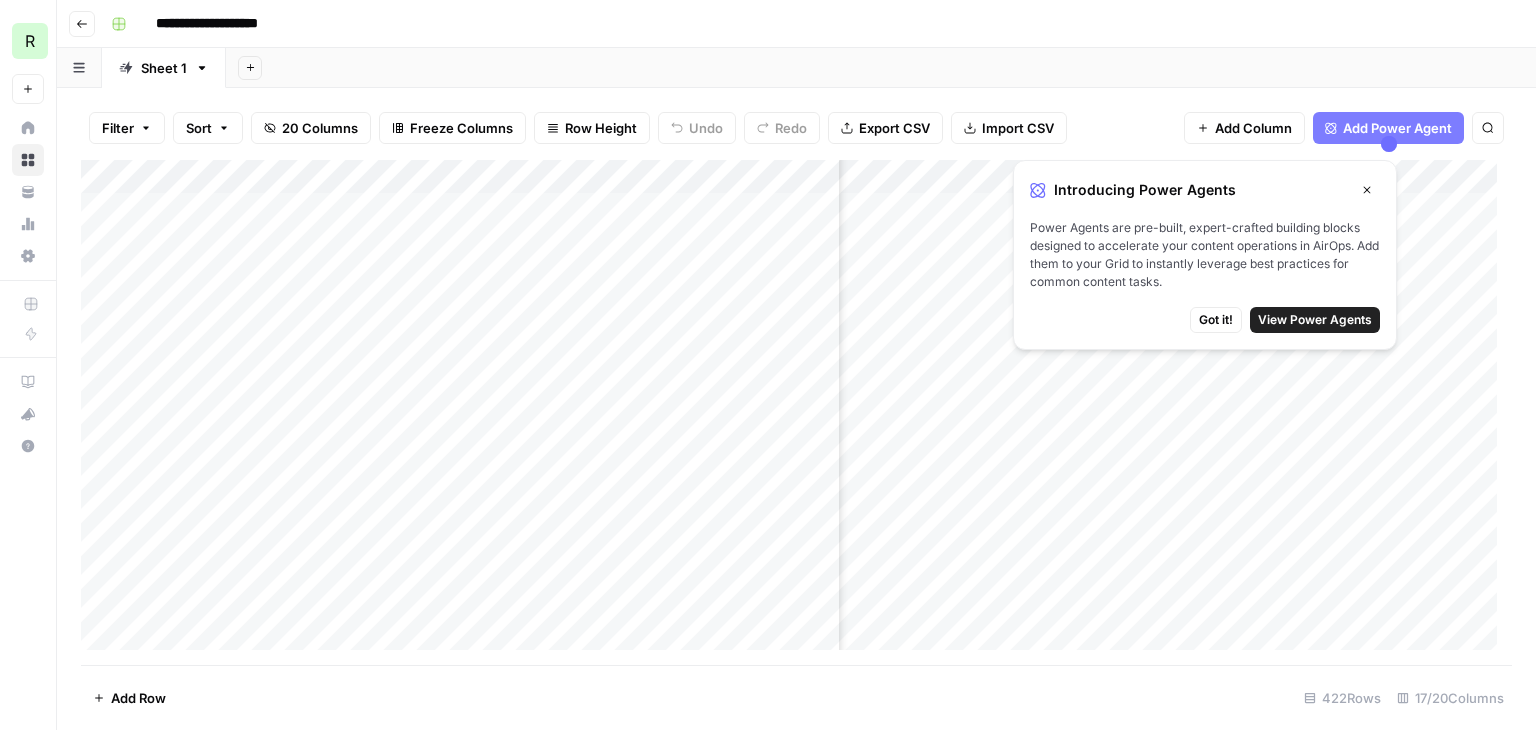 scroll, scrollTop: 0, scrollLeft: 492, axis: horizontal 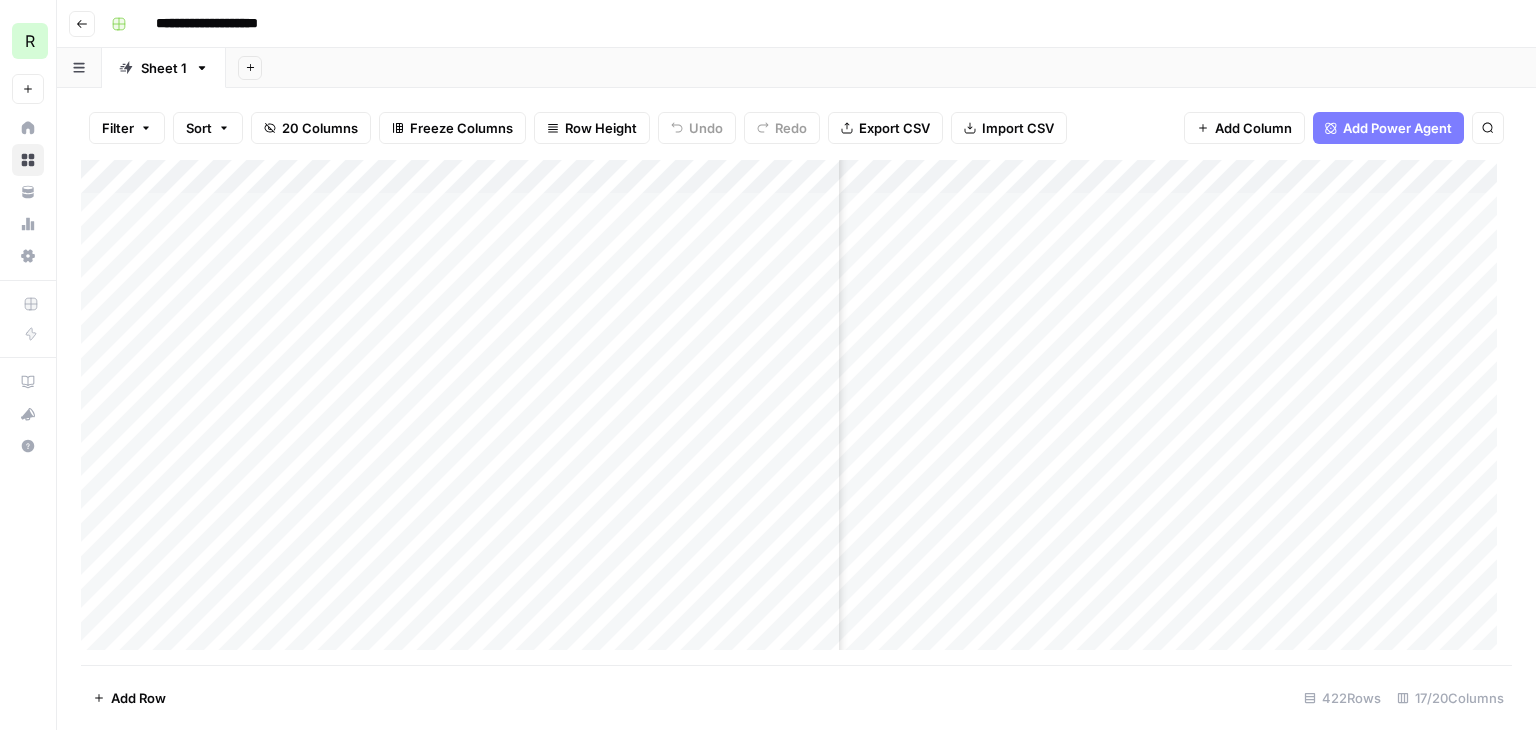 click on "Add Column" at bounding box center (796, 412) 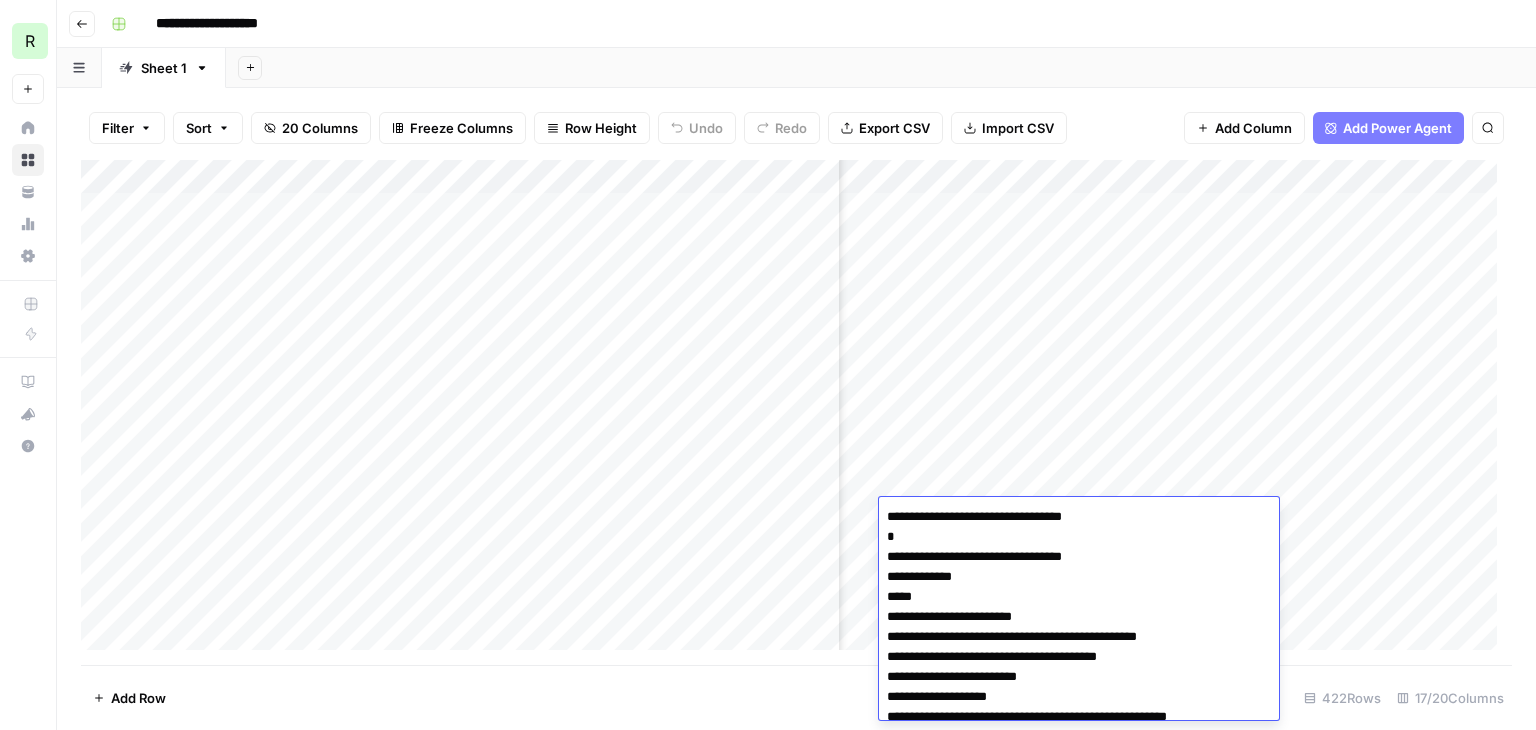 scroll, scrollTop: 2772, scrollLeft: 0, axis: vertical 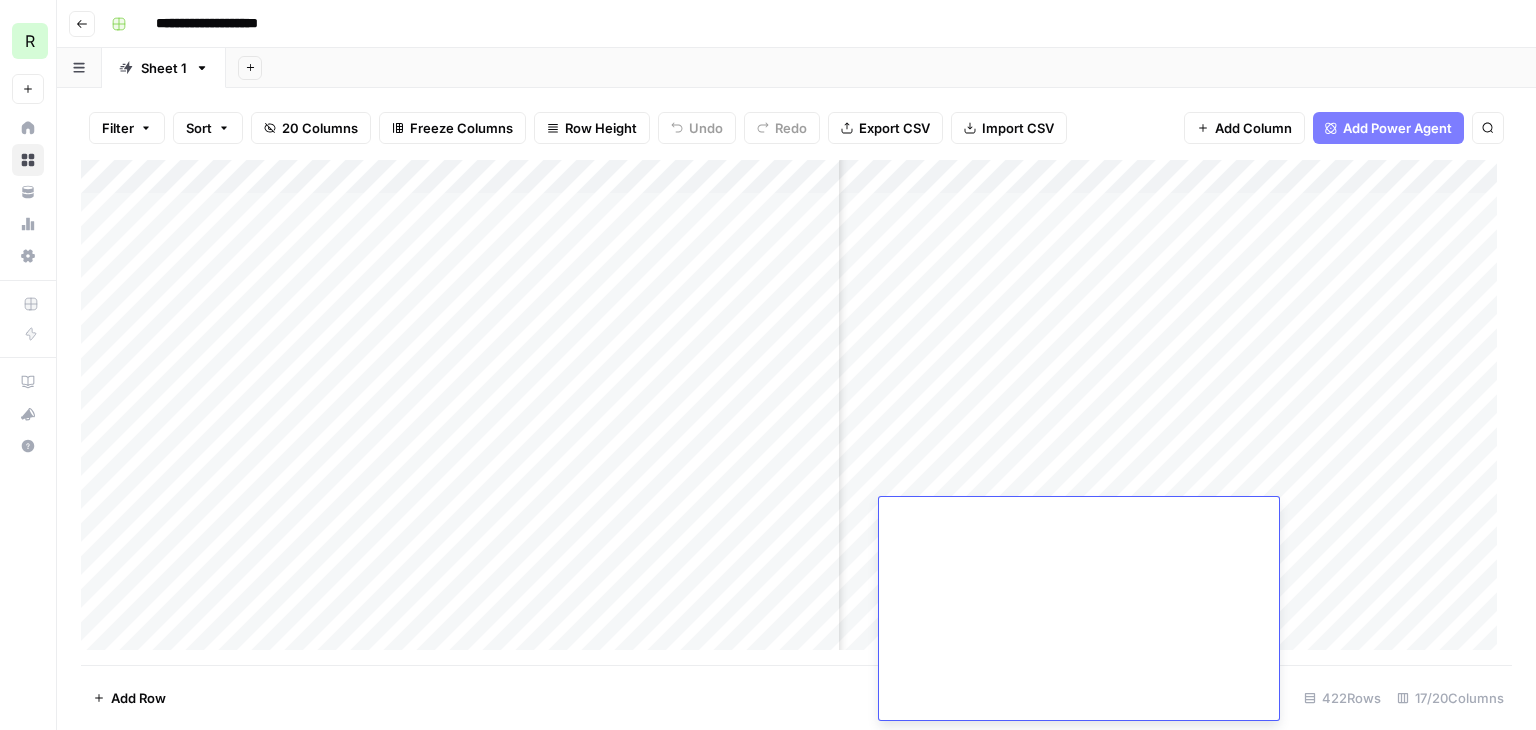 click at bounding box center (1071, -774) 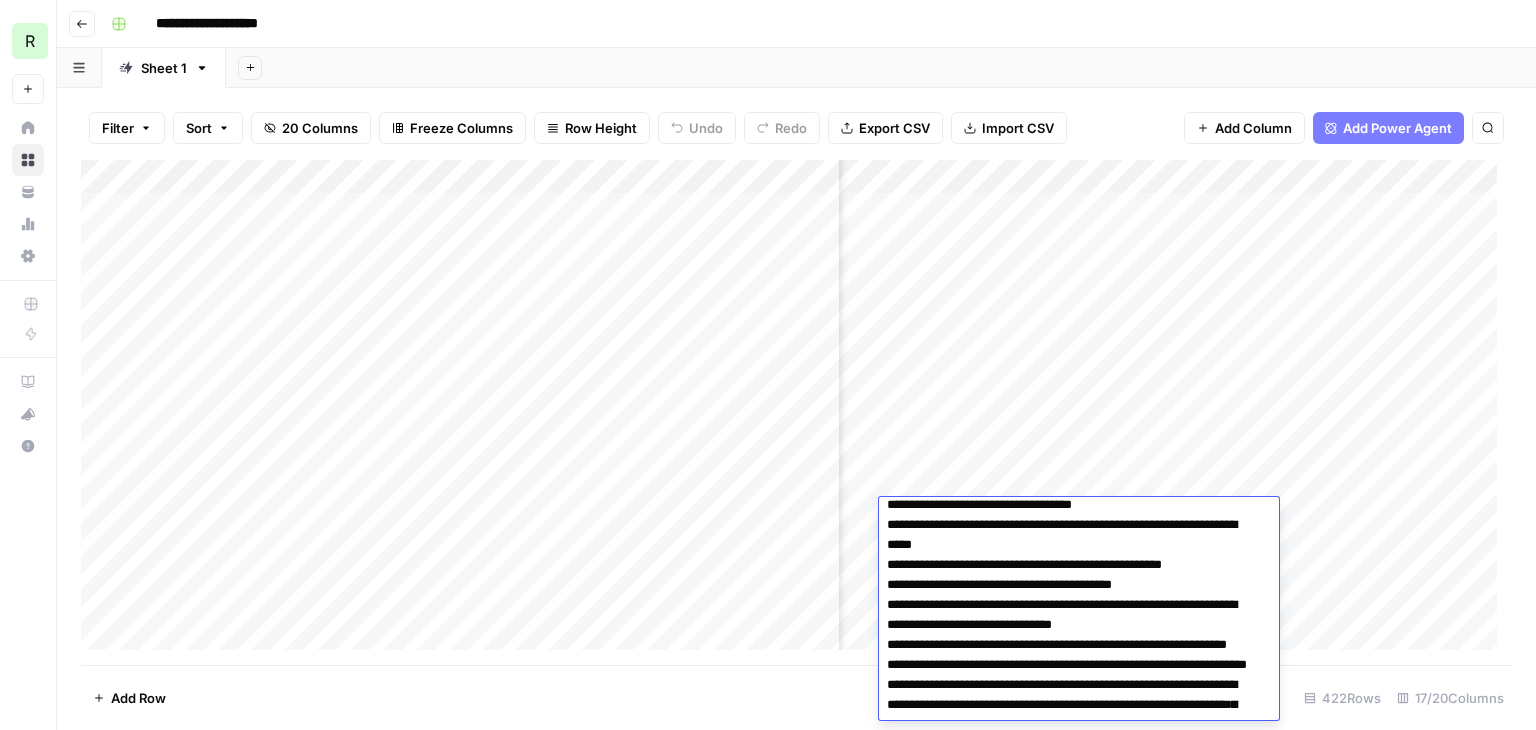 scroll, scrollTop: 772, scrollLeft: 0, axis: vertical 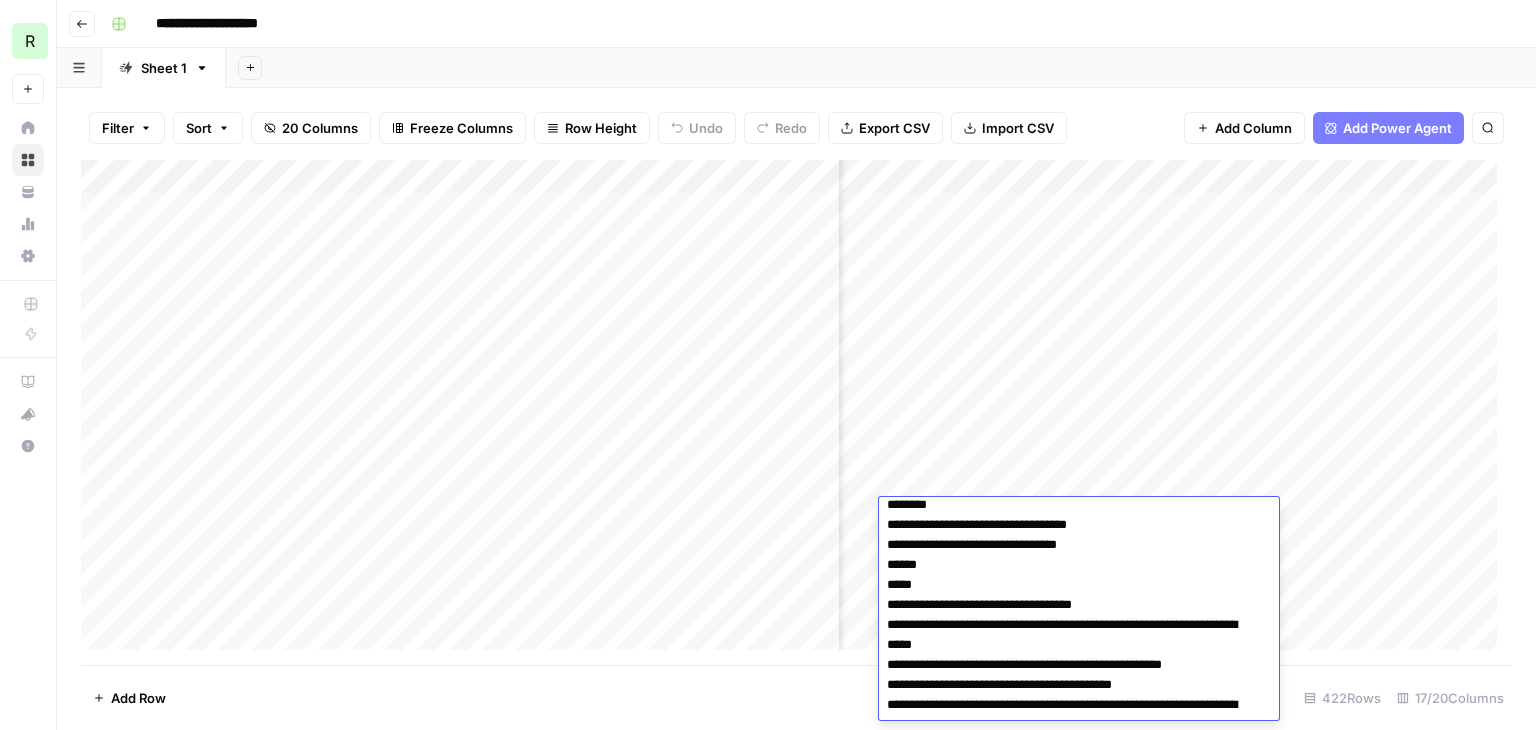 click at bounding box center [1071, 1225] 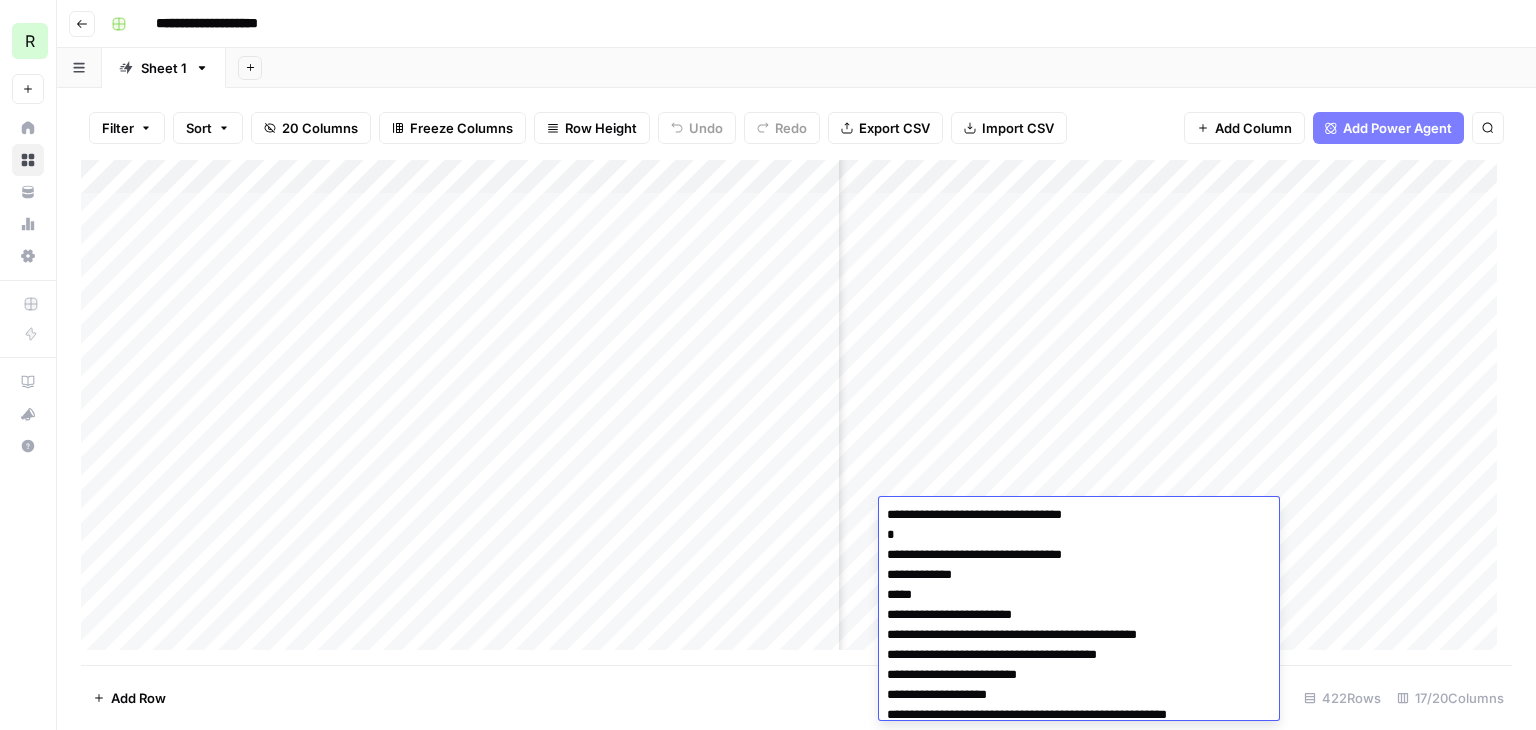 scroll, scrollTop: 0, scrollLeft: 0, axis: both 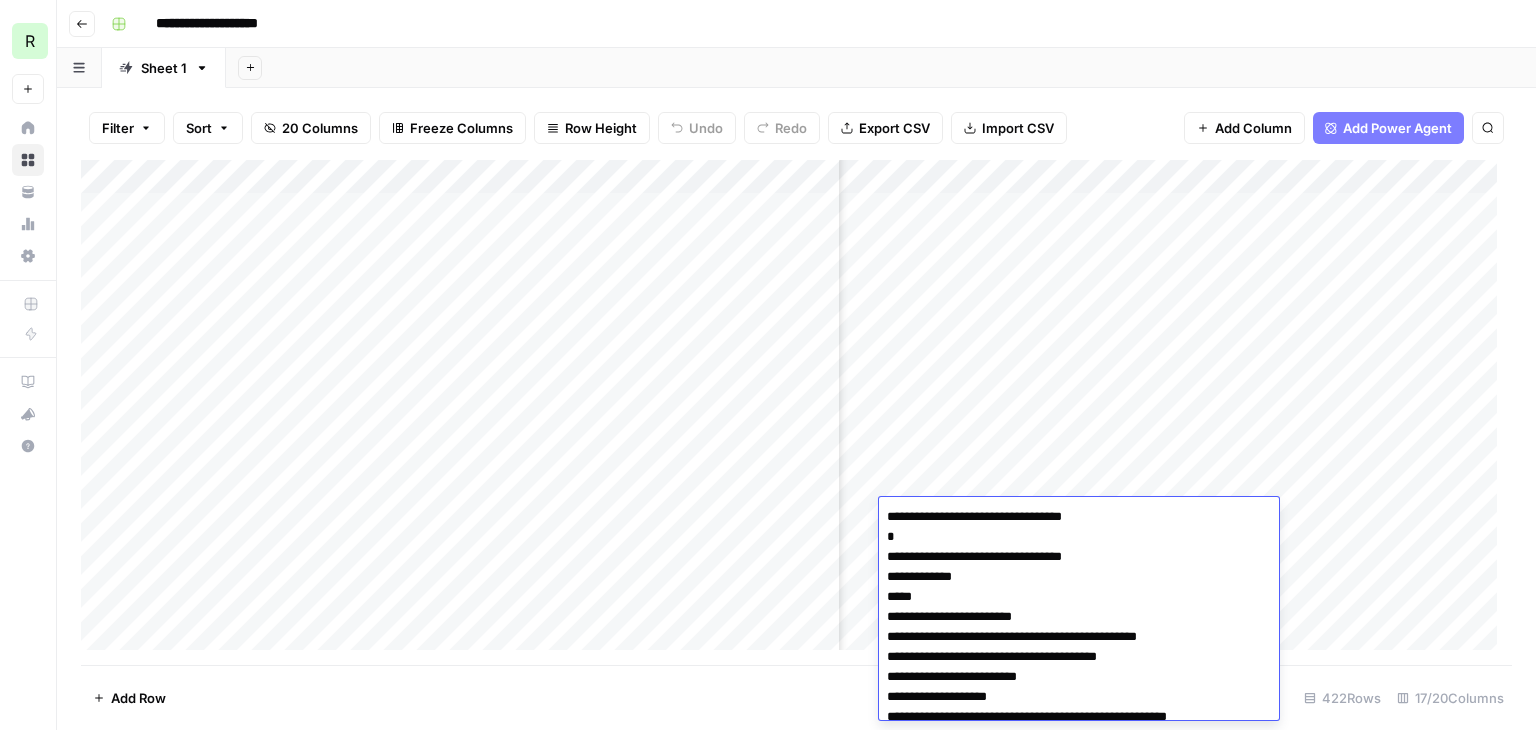 click on "Add Column" at bounding box center [796, 412] 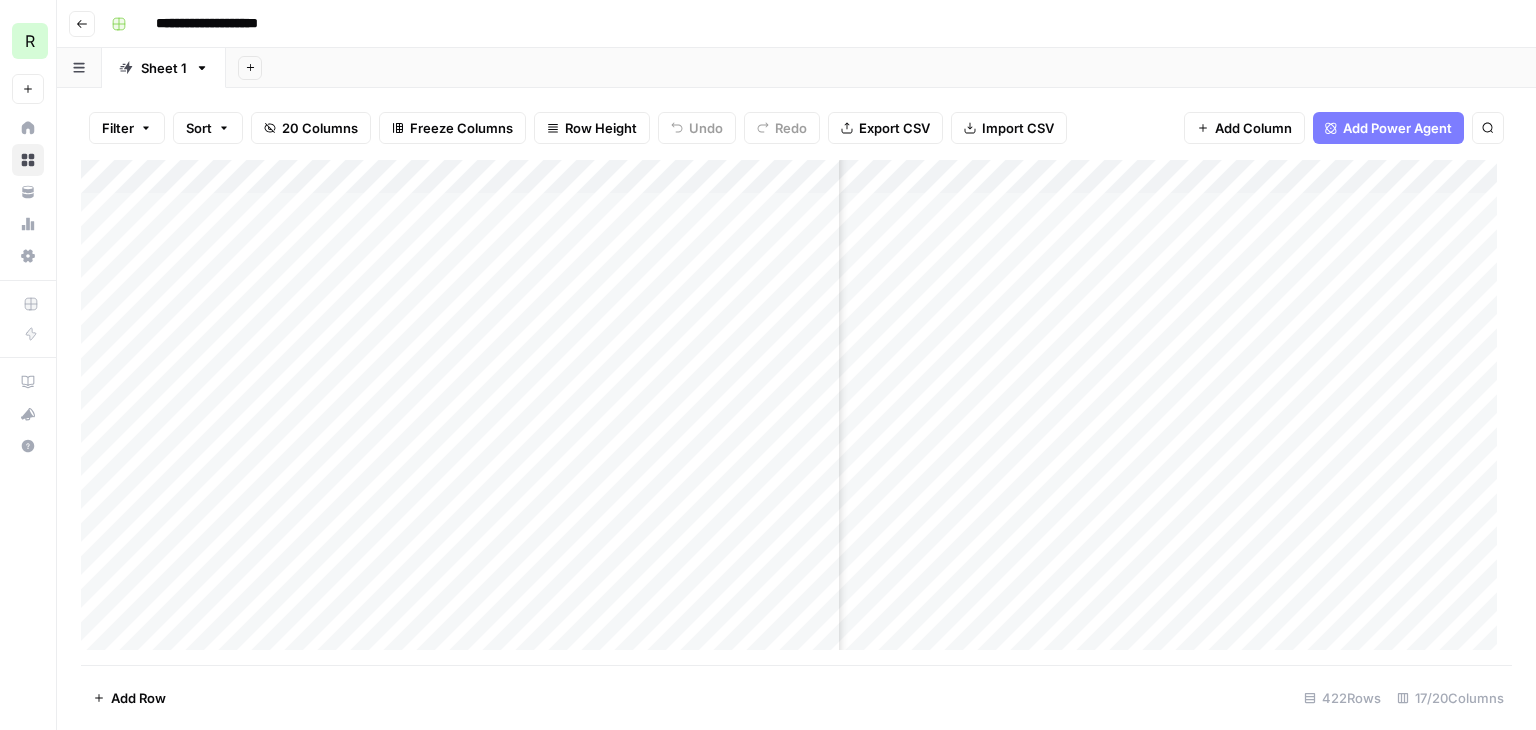 click on "Add Column" at bounding box center [796, 412] 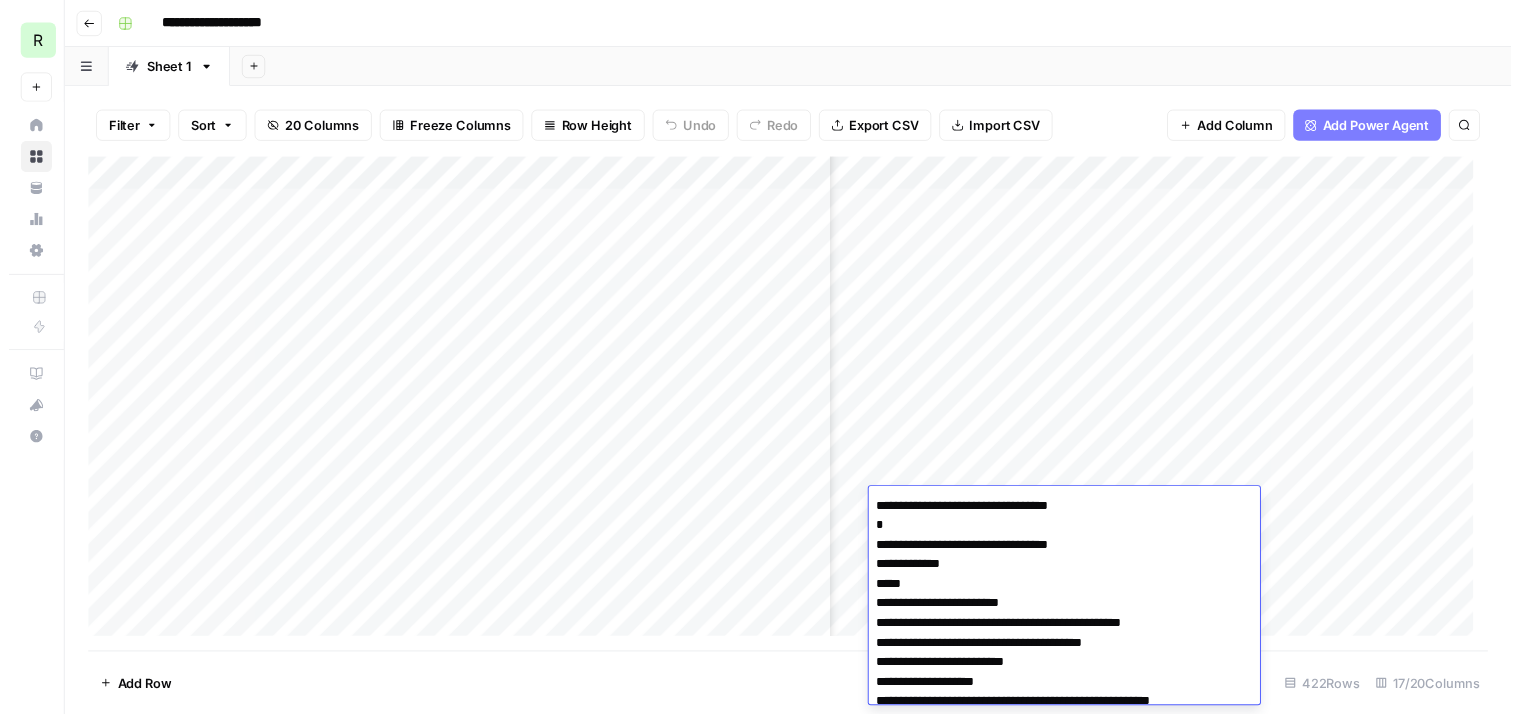scroll, scrollTop: 2772, scrollLeft: 0, axis: vertical 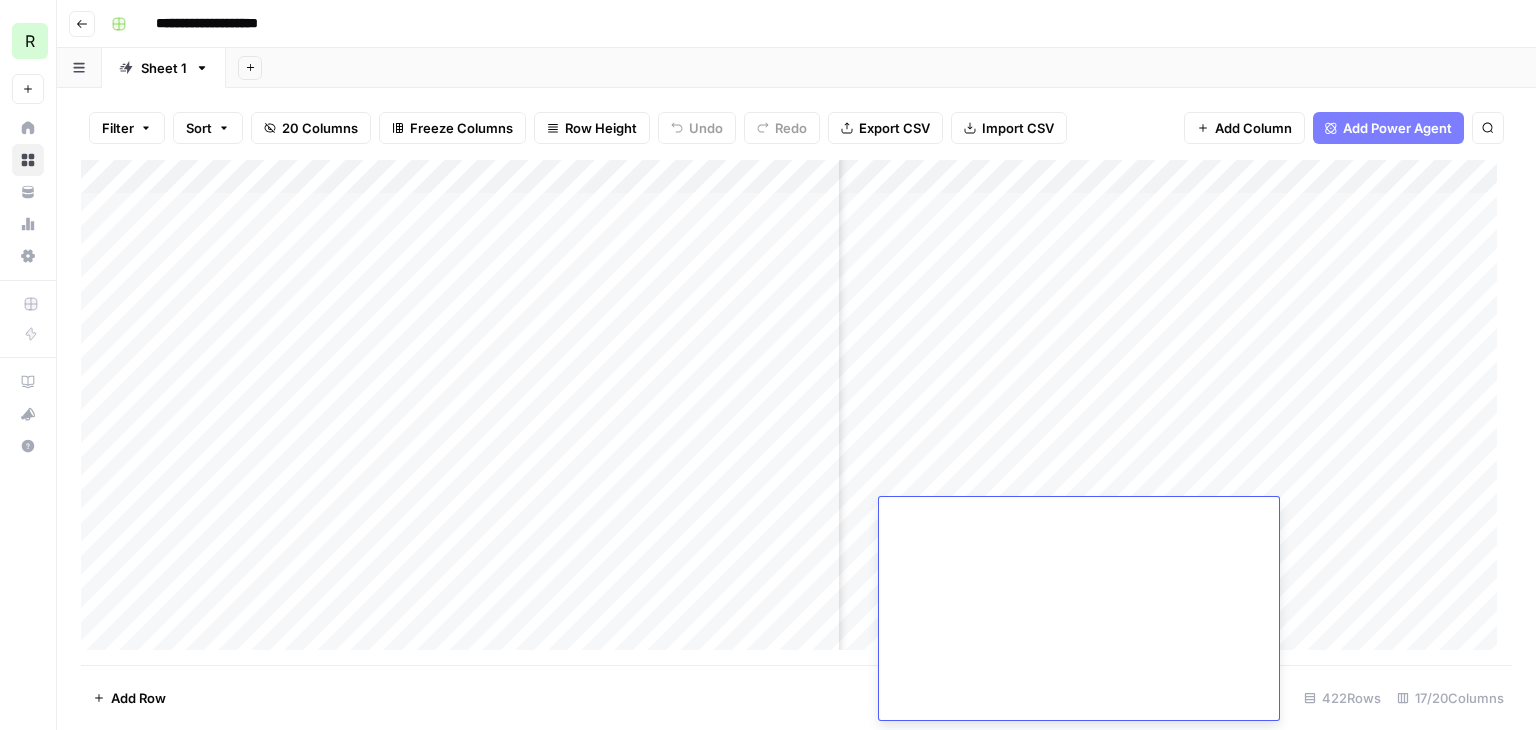 click on "Add Column" at bounding box center (796, 412) 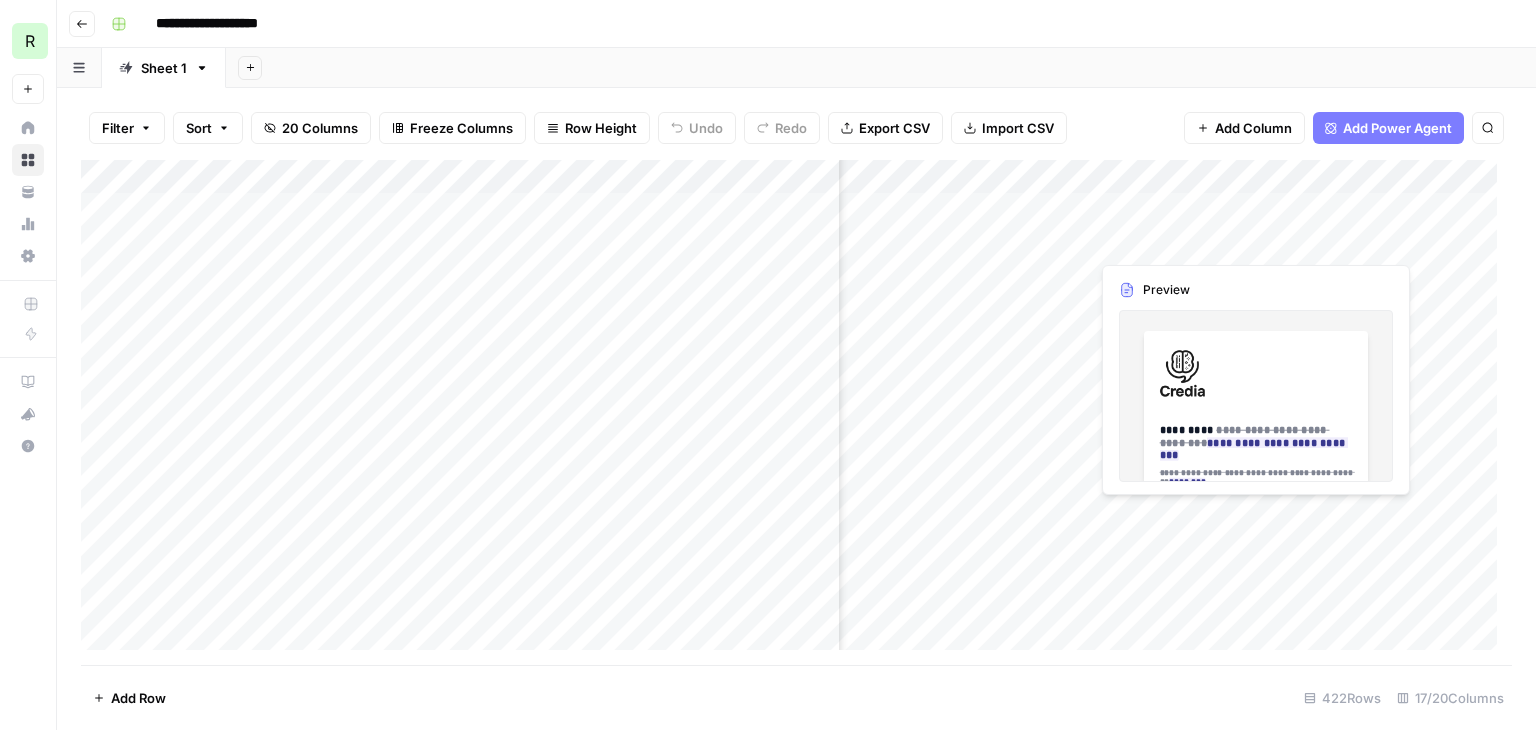 click on "Add Column" at bounding box center (796, 412) 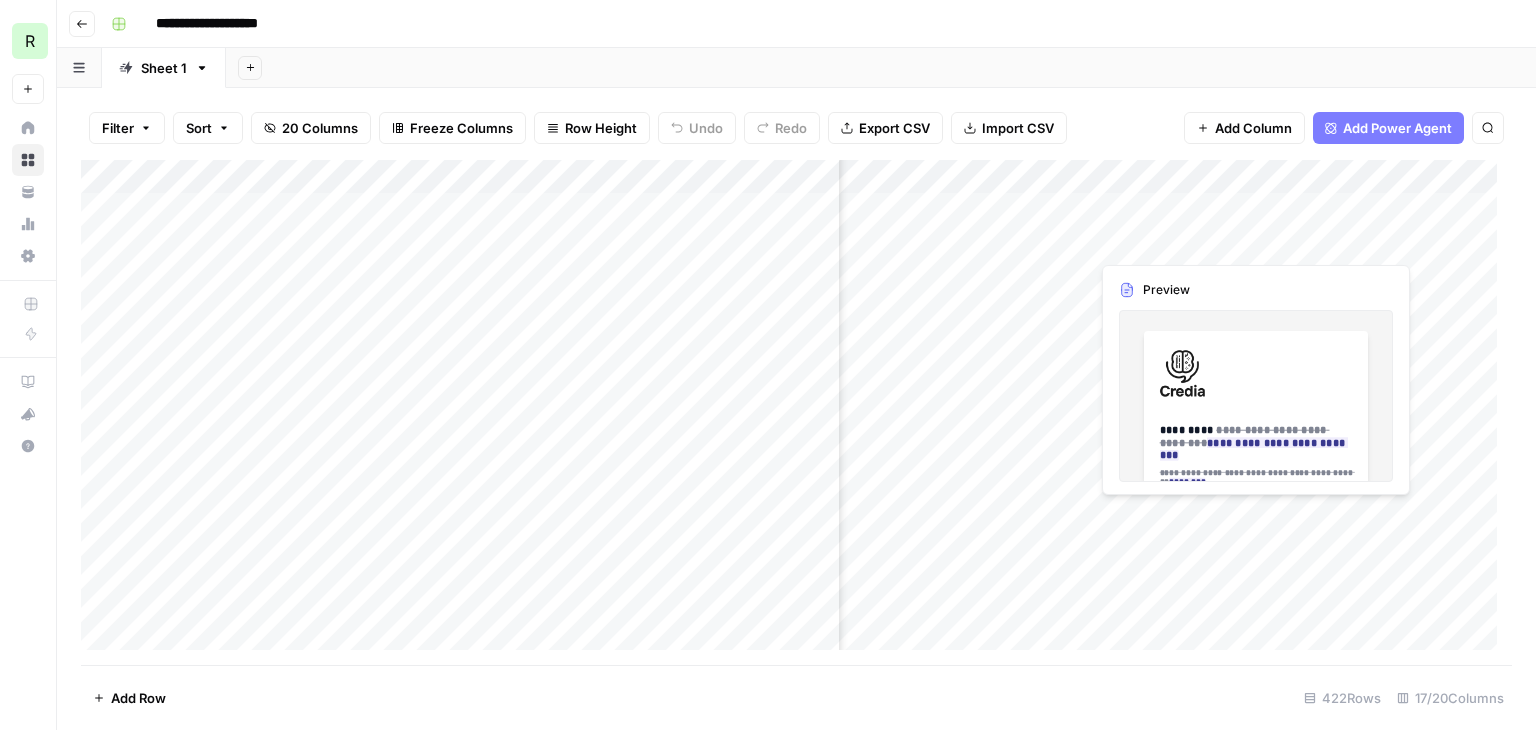 click at bounding box center (1330, 515) 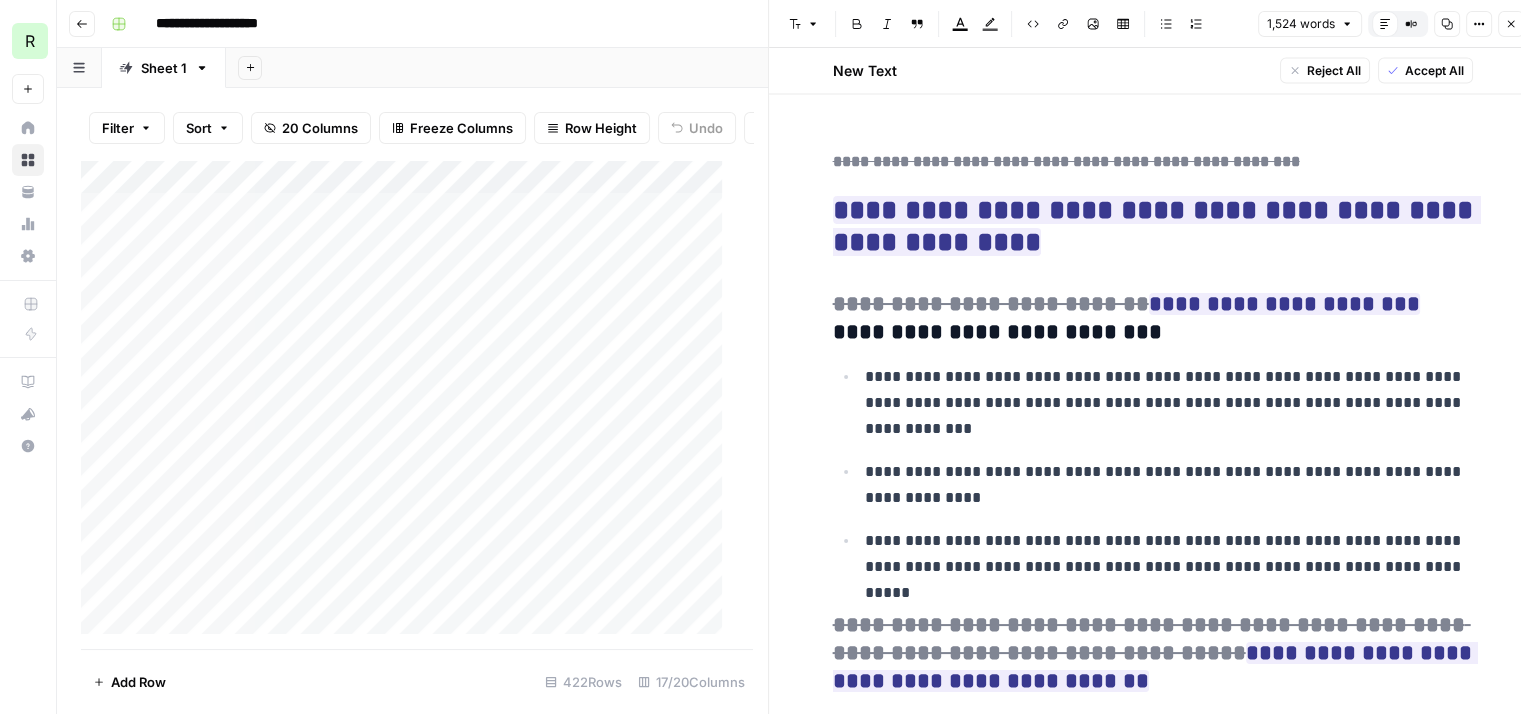 scroll, scrollTop: 4300, scrollLeft: 0, axis: vertical 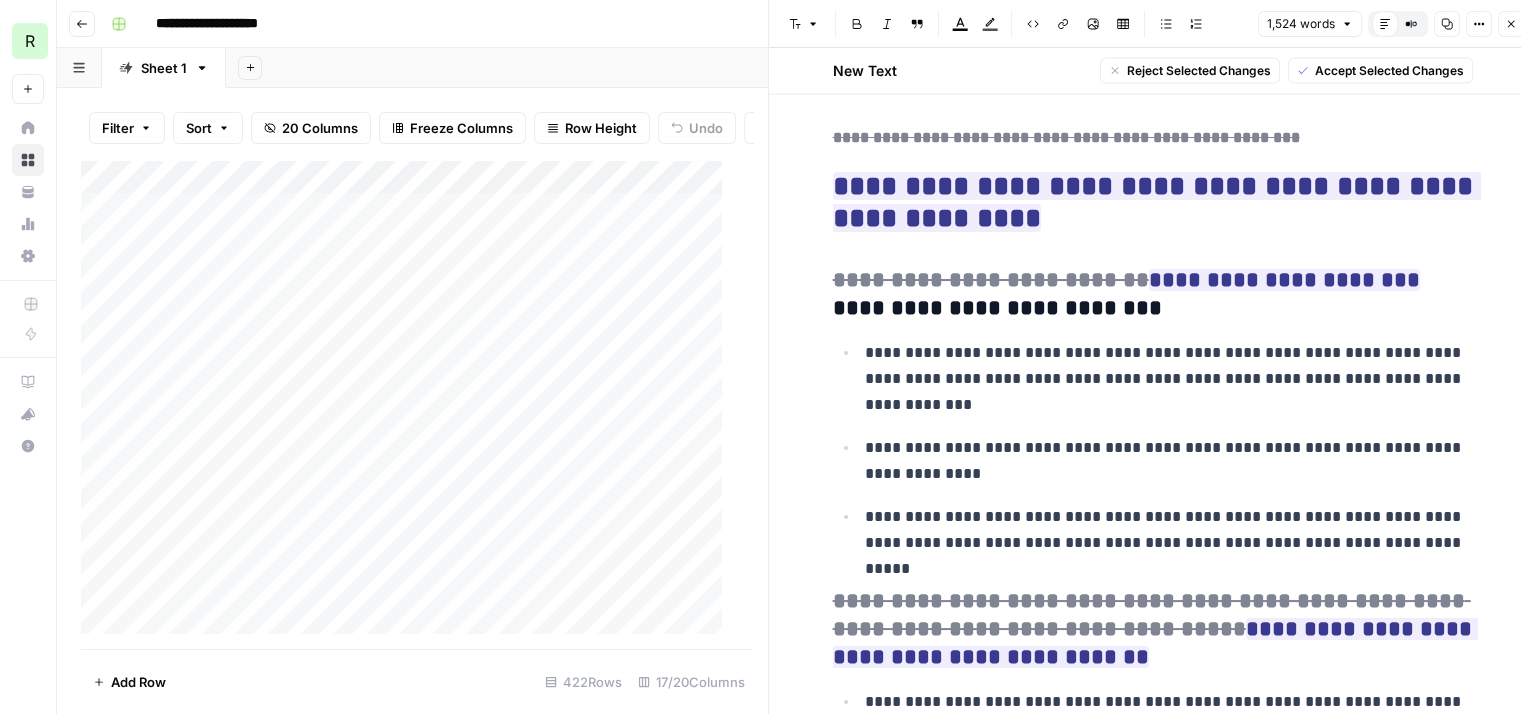 drag, startPoint x: 1076, startPoint y: 219, endPoint x: 811, endPoint y: 196, distance: 265.99625 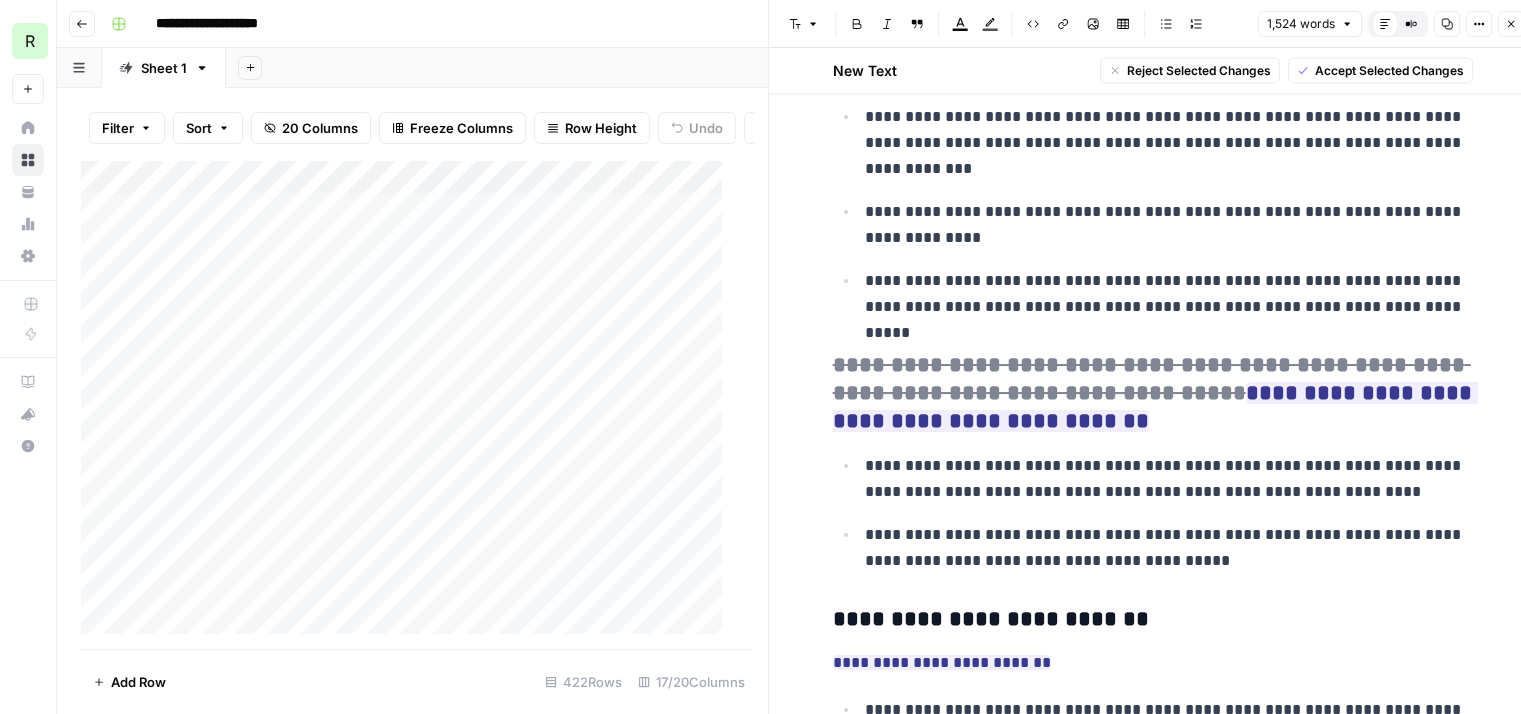 scroll, scrollTop: 4600, scrollLeft: 0, axis: vertical 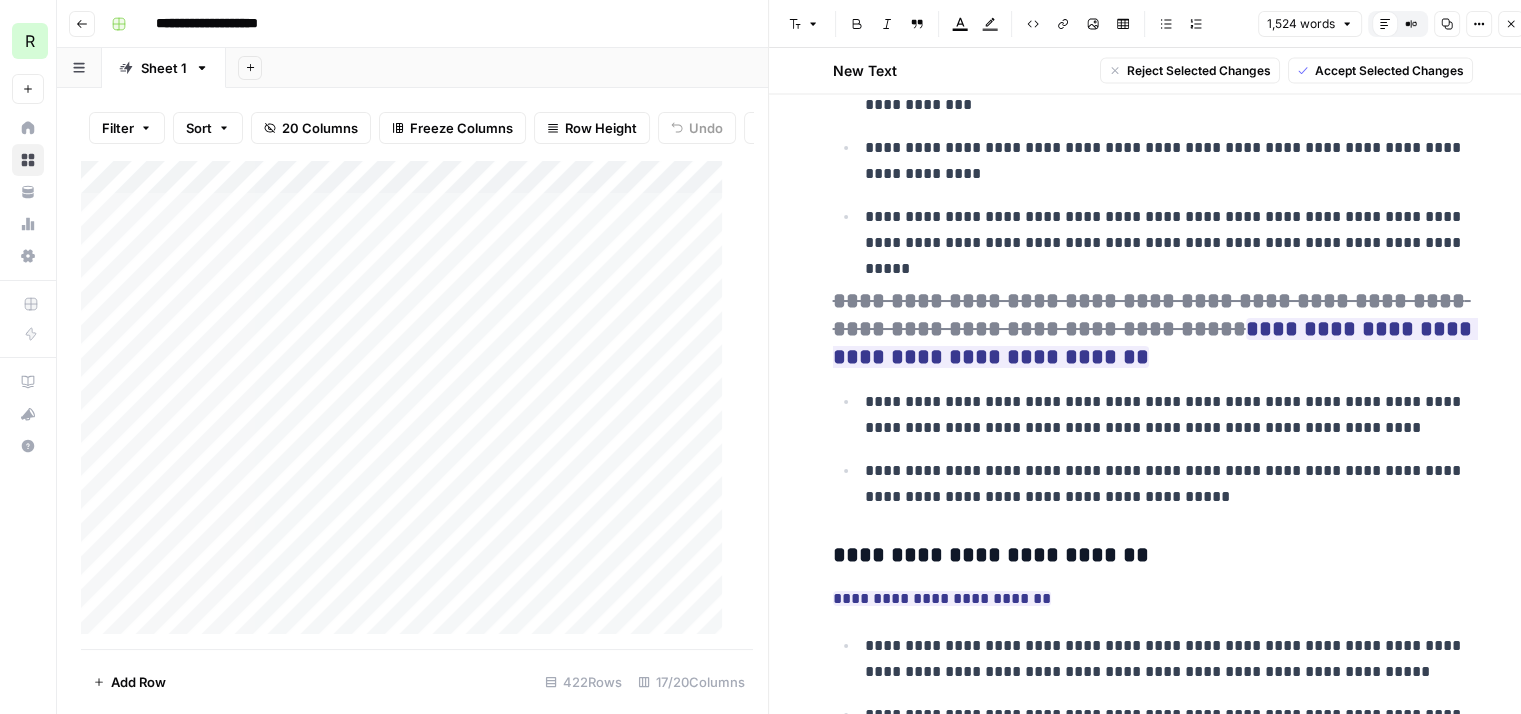 drag, startPoint x: 1200, startPoint y: 332, endPoint x: 1208, endPoint y: 361, distance: 30.083218 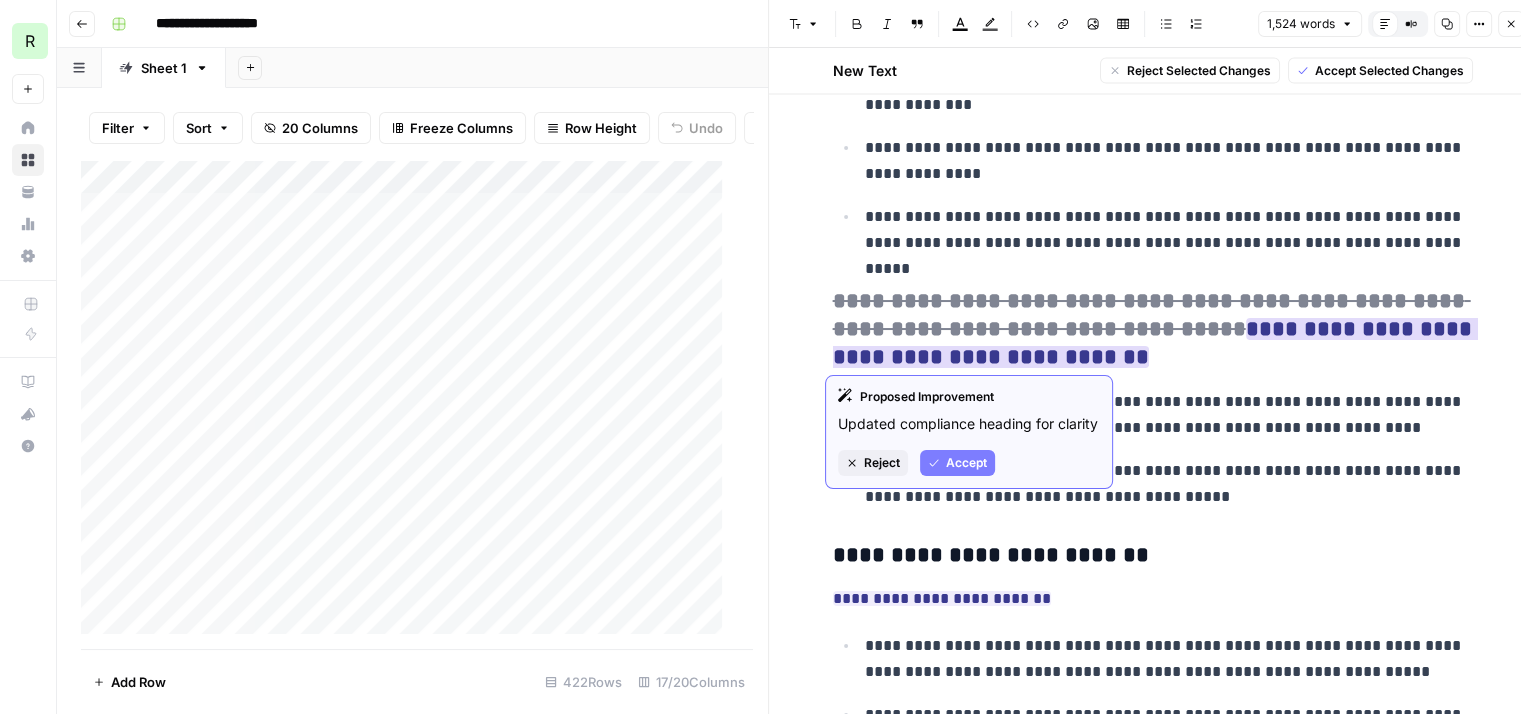 drag, startPoint x: 1168, startPoint y: 368, endPoint x: 1197, endPoint y: 337, distance: 42.44997 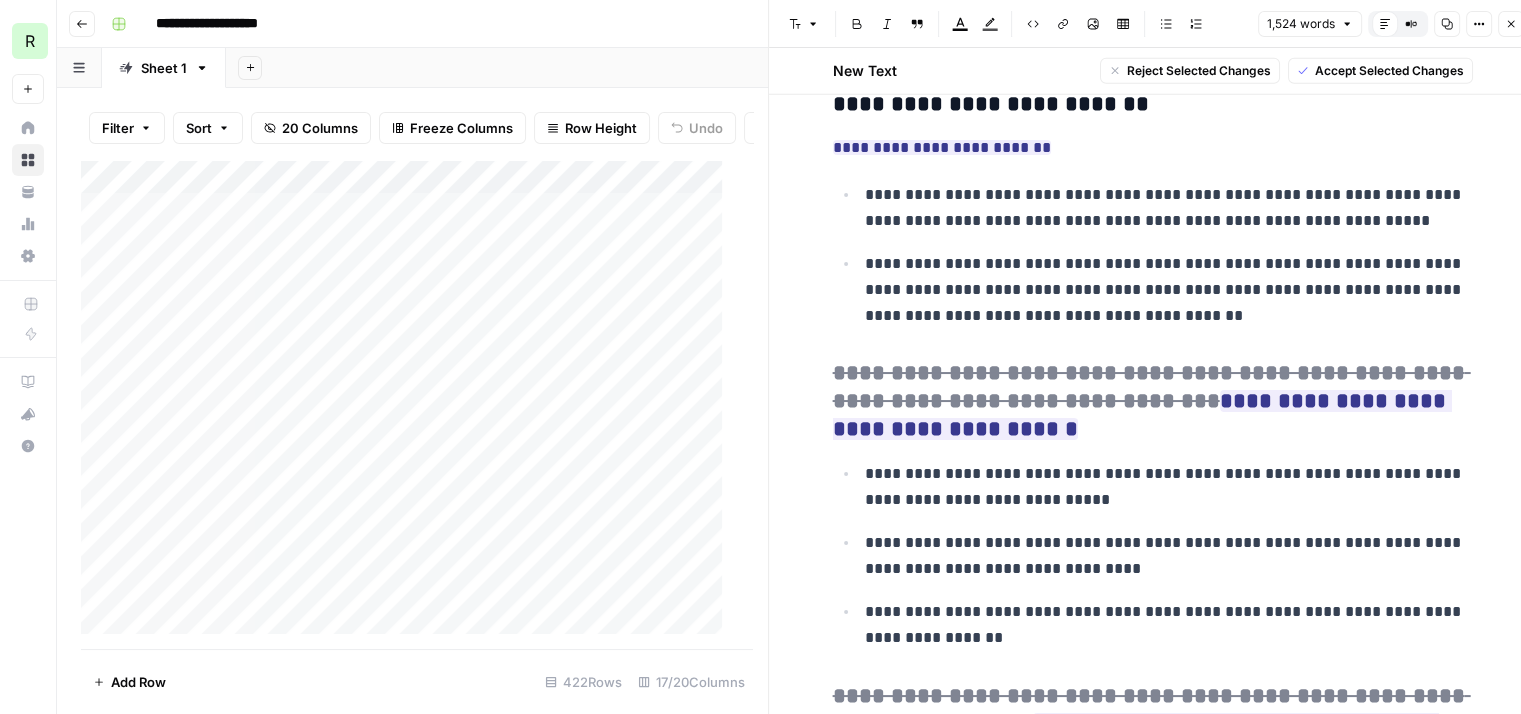 scroll, scrollTop: 5100, scrollLeft: 0, axis: vertical 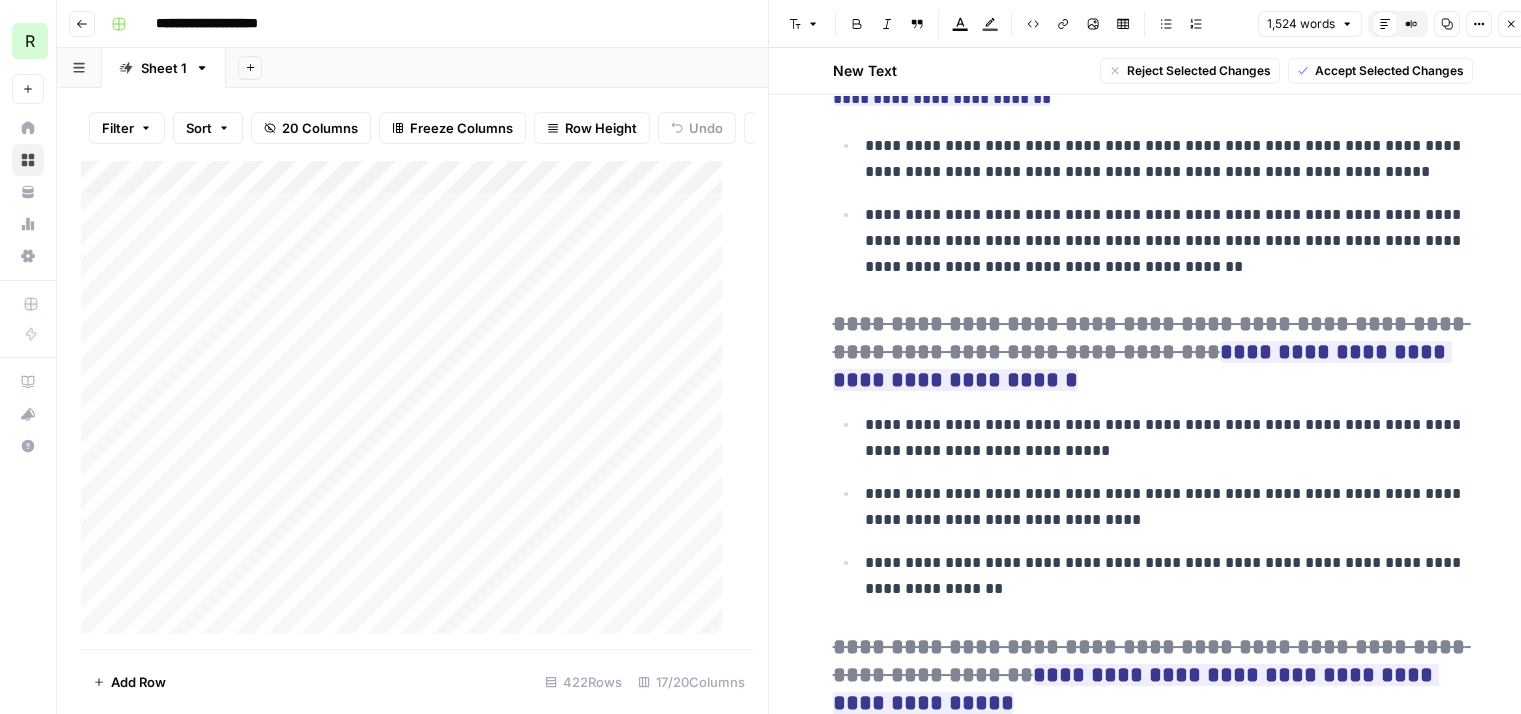 drag, startPoint x: 1122, startPoint y: 351, endPoint x: 1147, endPoint y: 377, distance: 36.069378 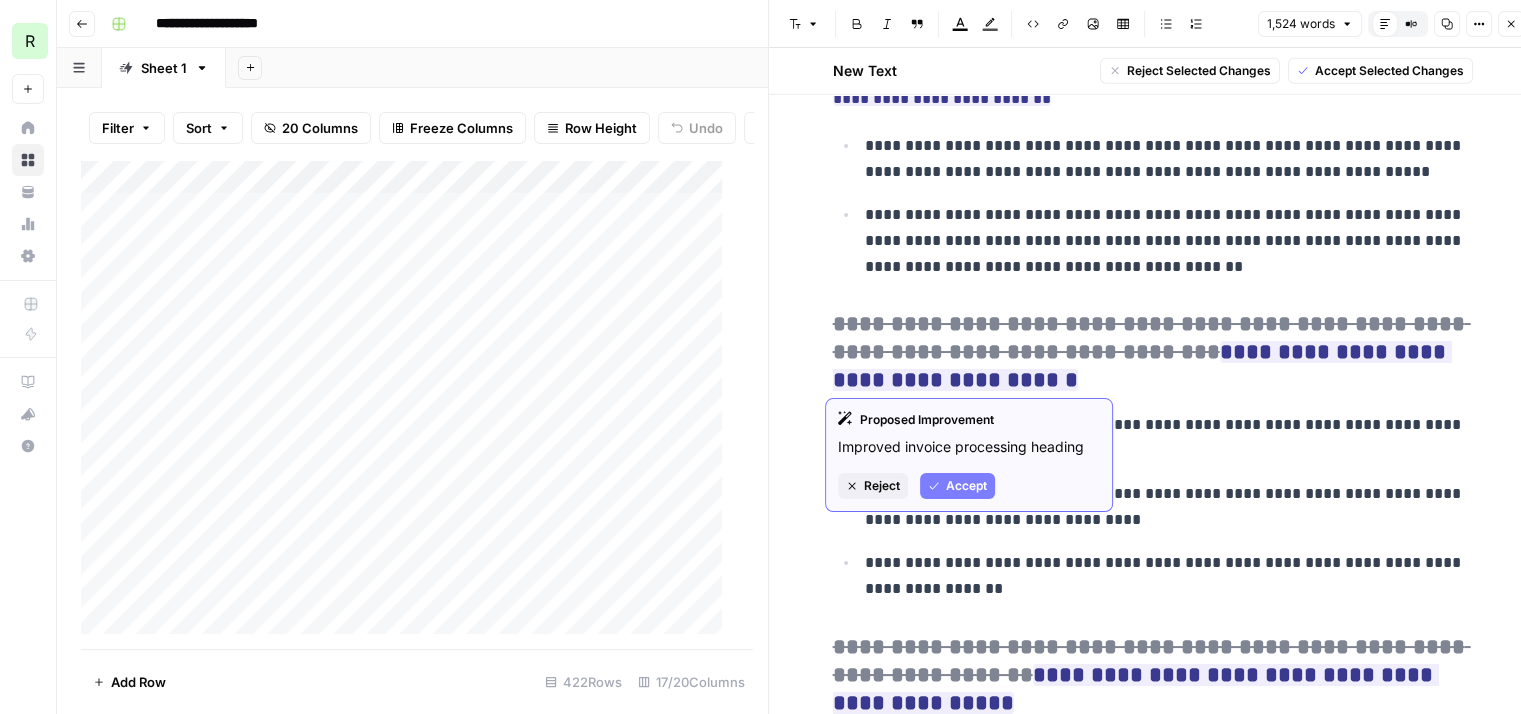 drag, startPoint x: 1124, startPoint y: 356, endPoint x: 1132, endPoint y: 372, distance: 17.888544 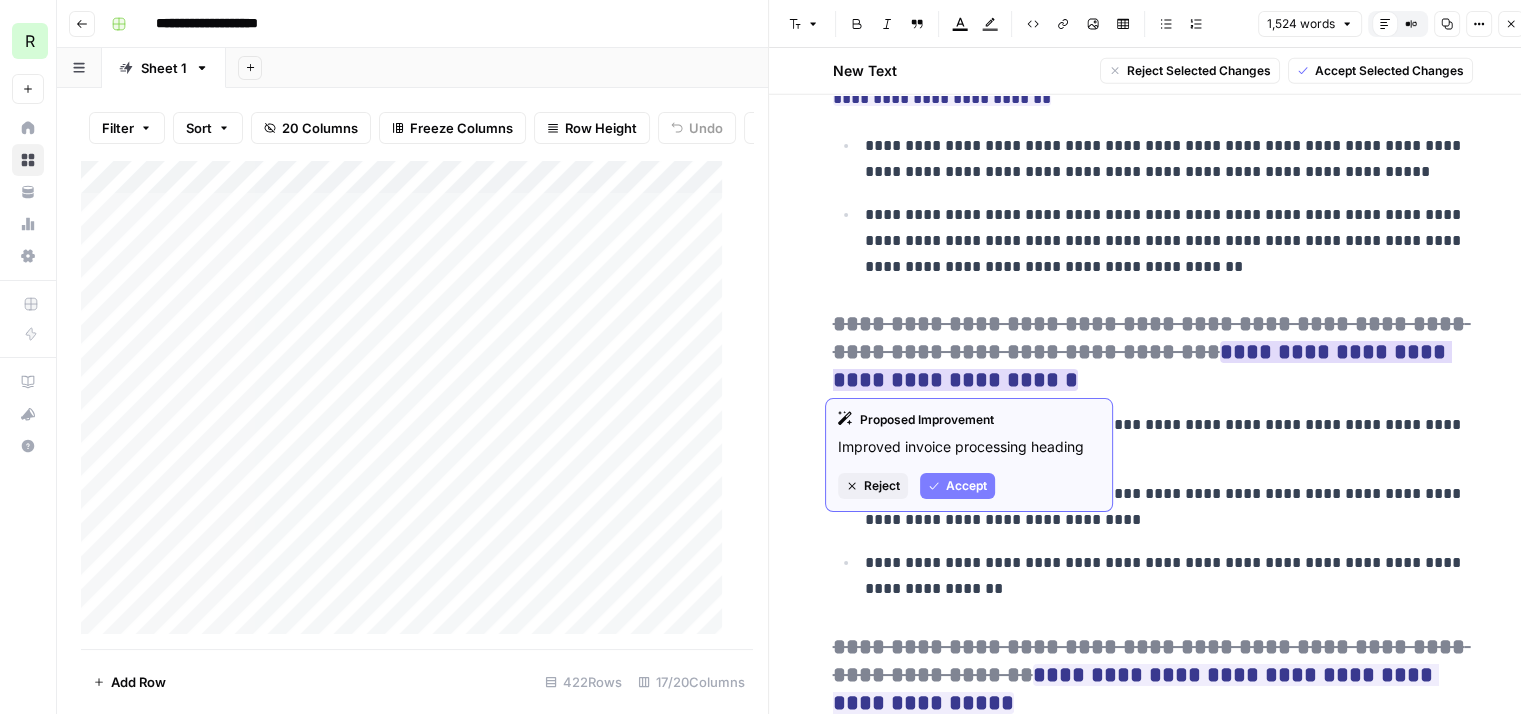 drag, startPoint x: 1122, startPoint y: 354, endPoint x: 1131, endPoint y: 369, distance: 17.492855 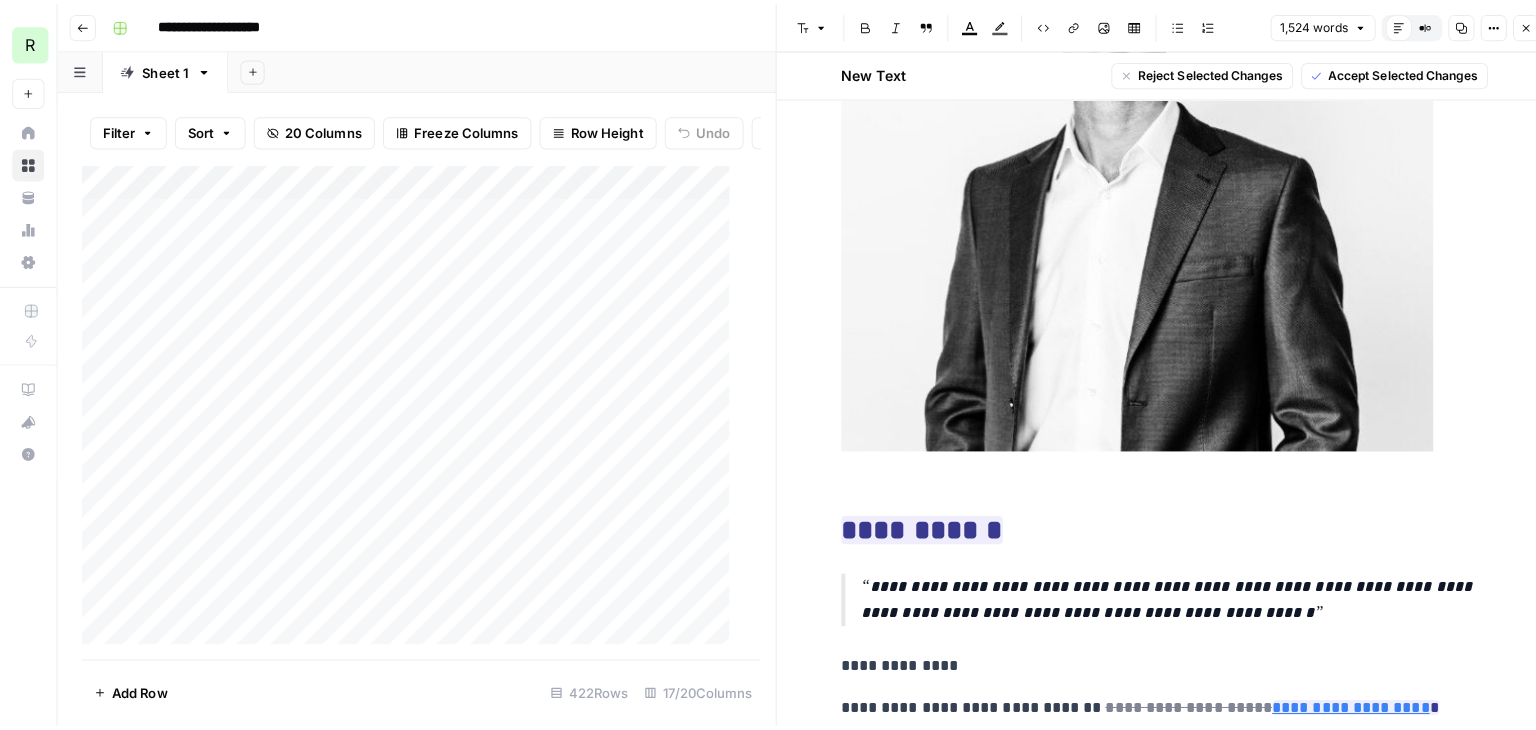 scroll, scrollTop: 14420, scrollLeft: 0, axis: vertical 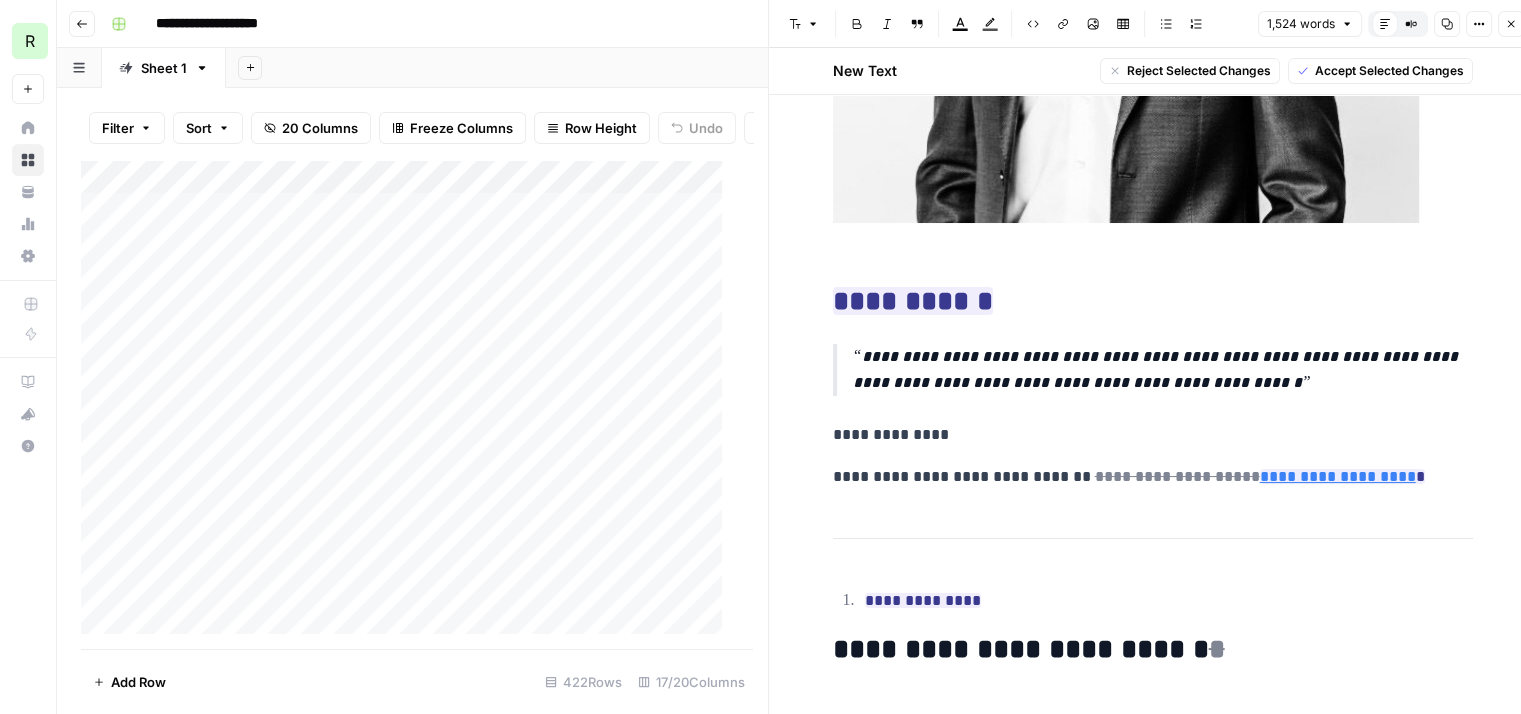 click 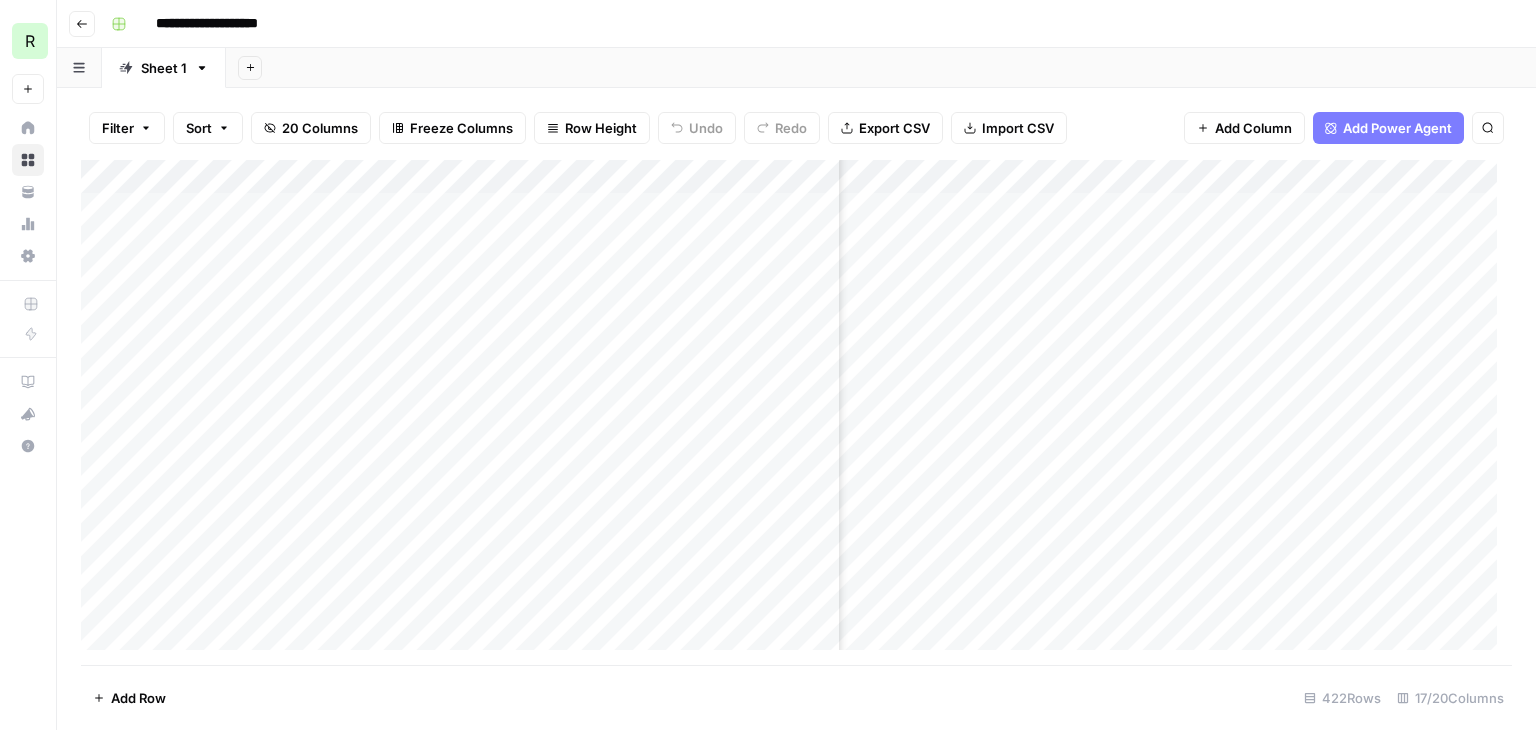 click on "Add Column" at bounding box center (796, 412) 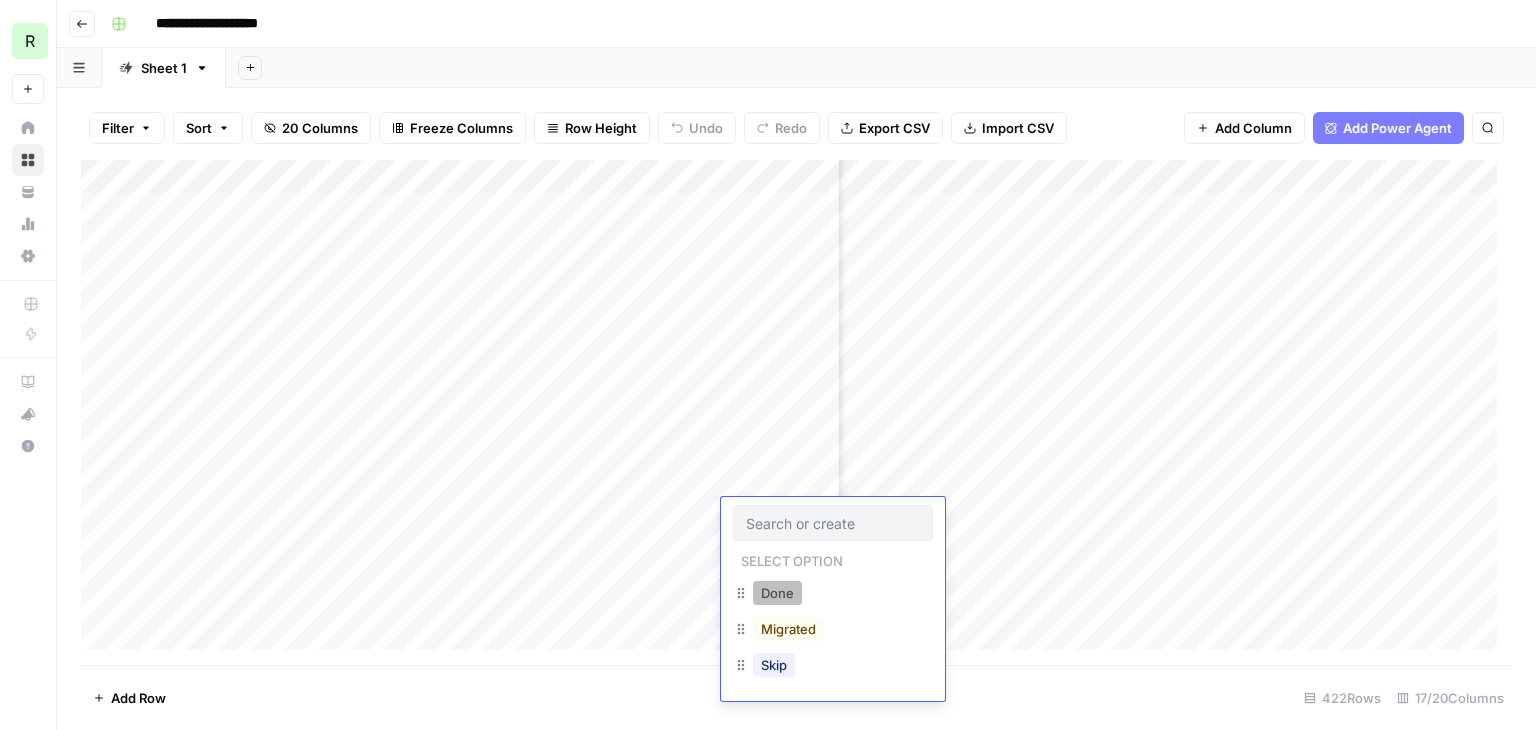 click on "Done" at bounding box center (777, 593) 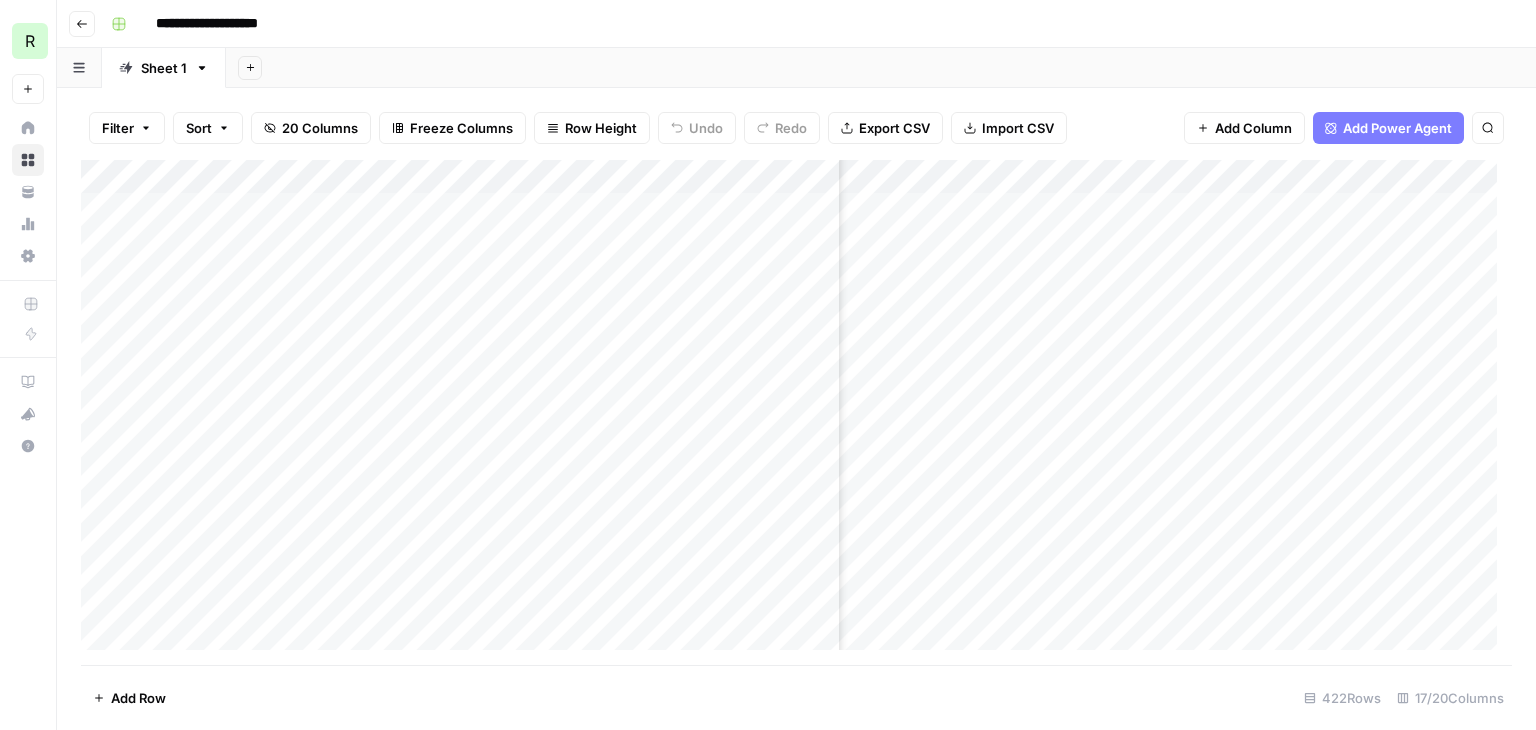 click on "Add Column" at bounding box center (796, 412) 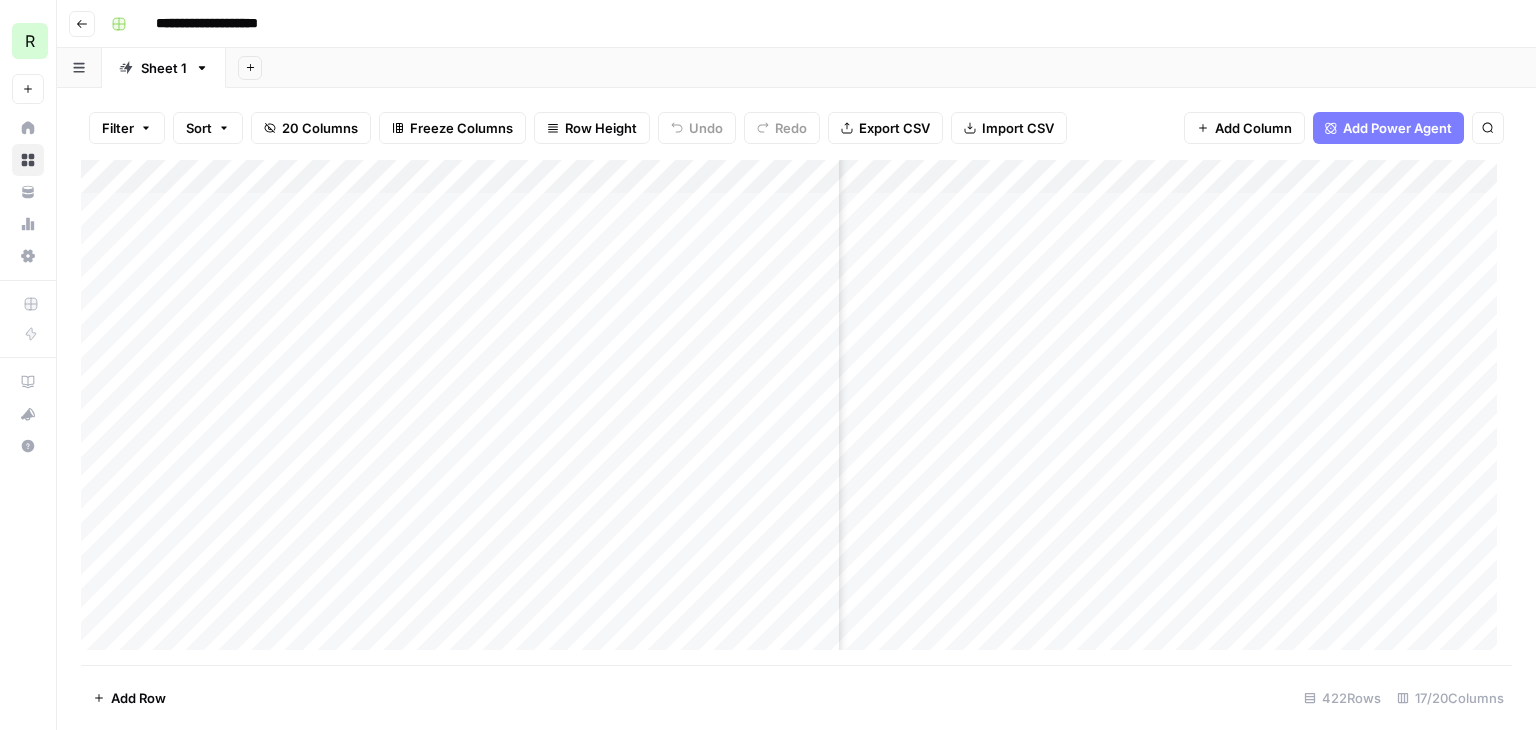 scroll, scrollTop: 0, scrollLeft: 900, axis: horizontal 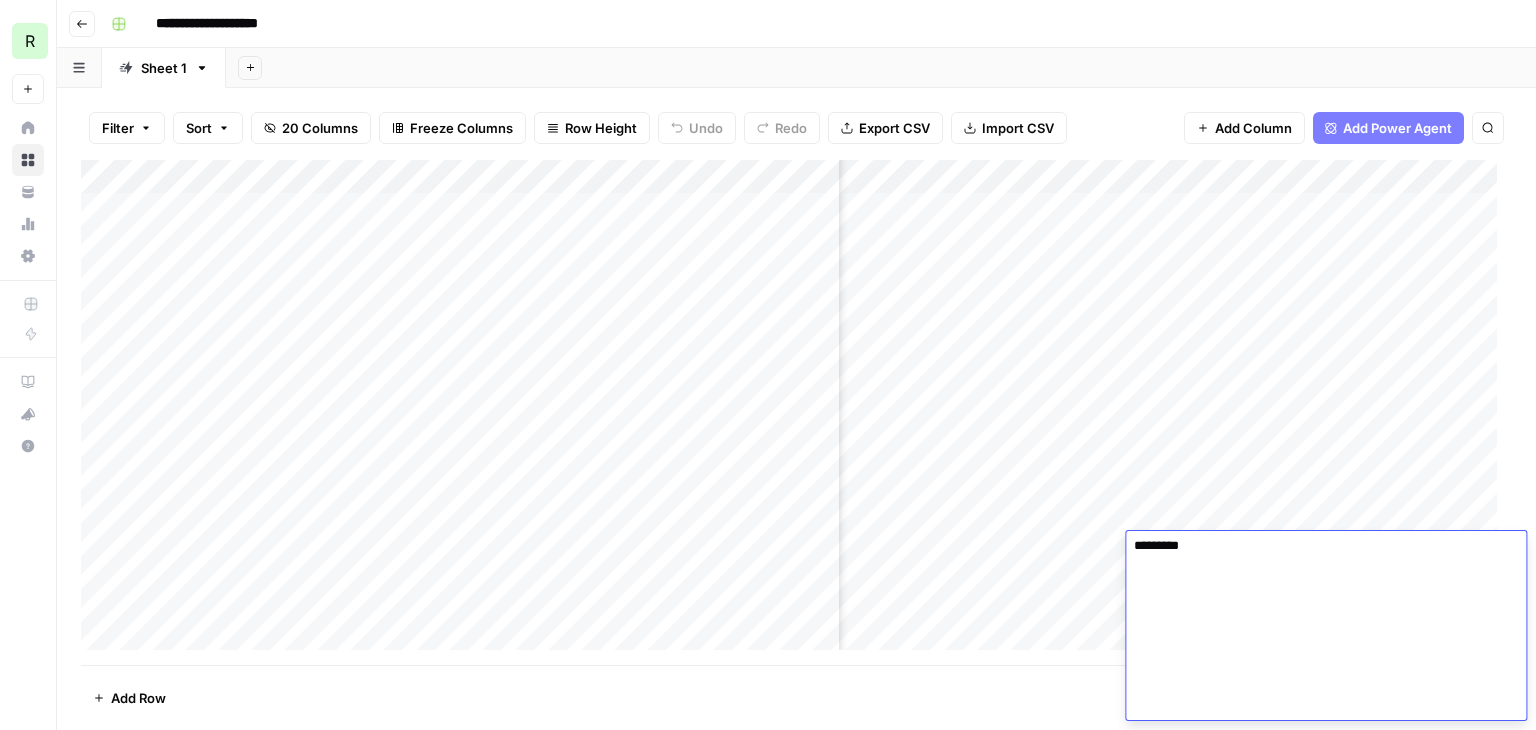 click at bounding box center (1318, -604) 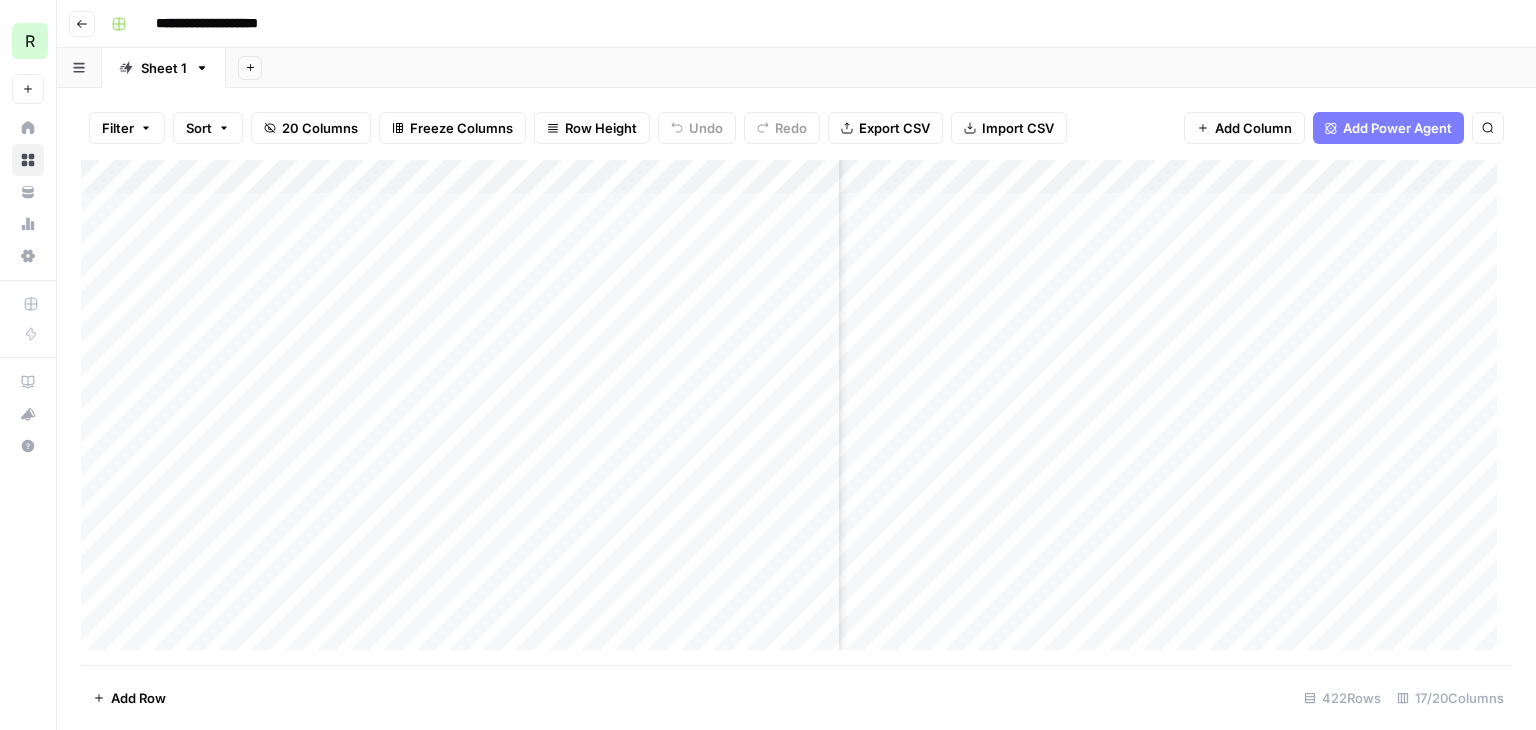 click on "Add Column" at bounding box center [796, 412] 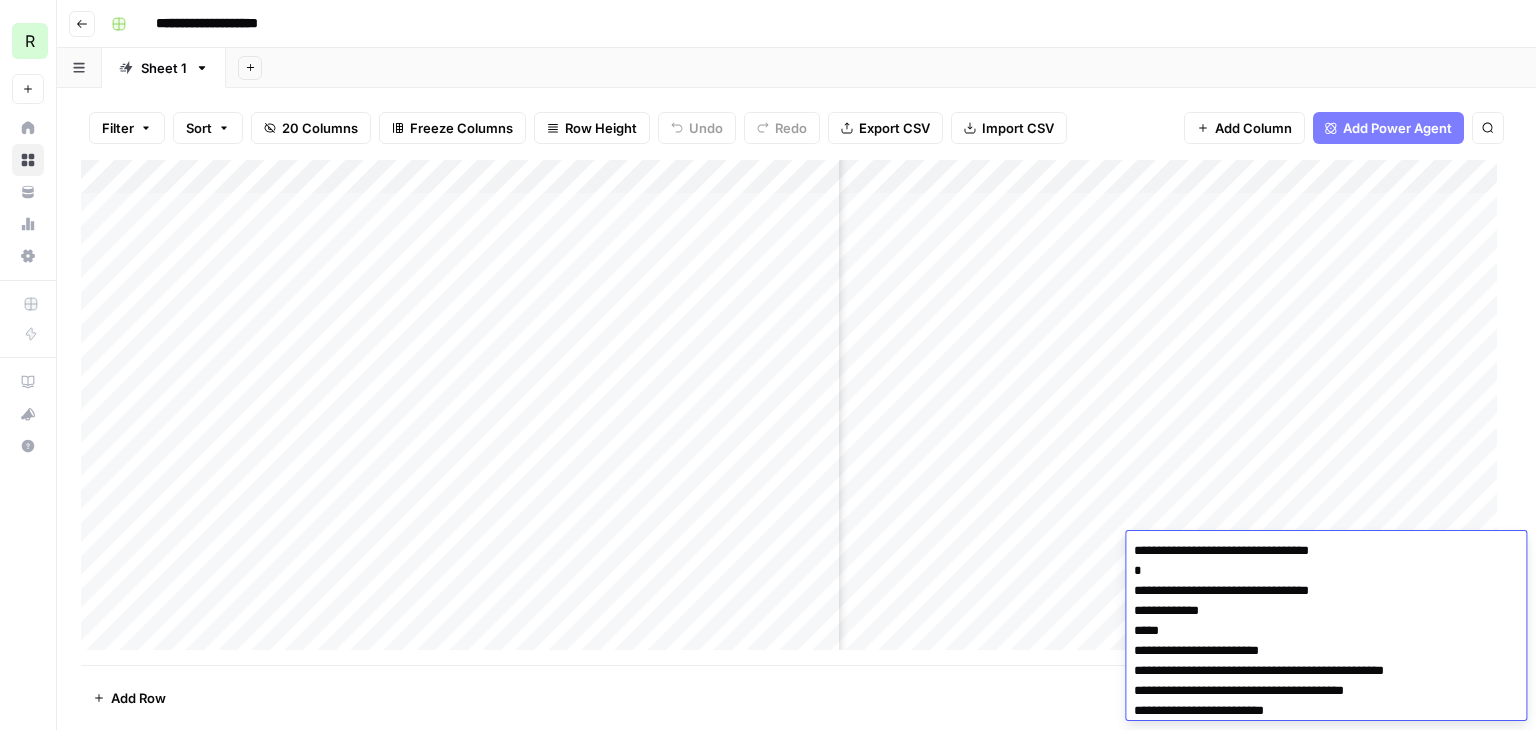 scroll, scrollTop: 2465, scrollLeft: 0, axis: vertical 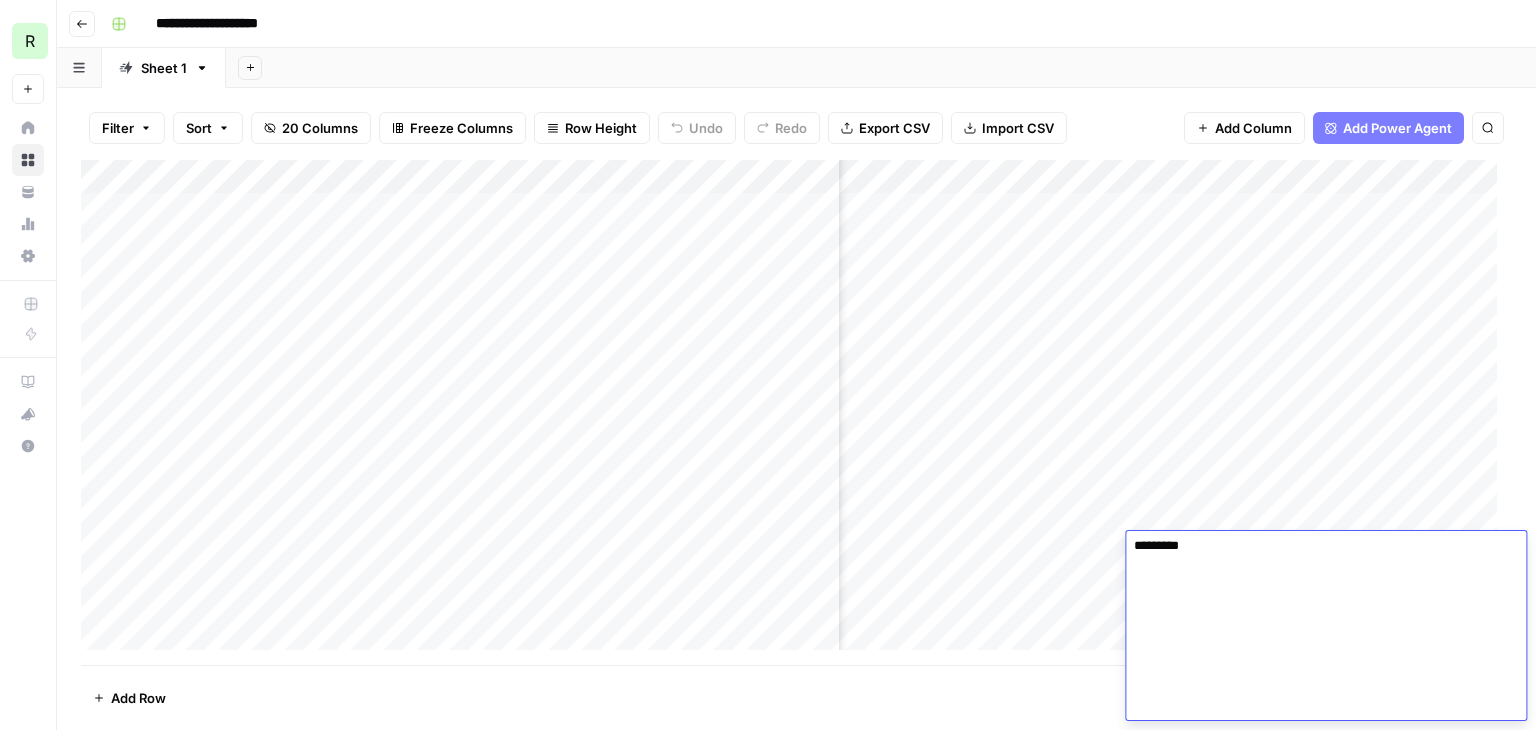 click on "Add Column" at bounding box center [796, 412] 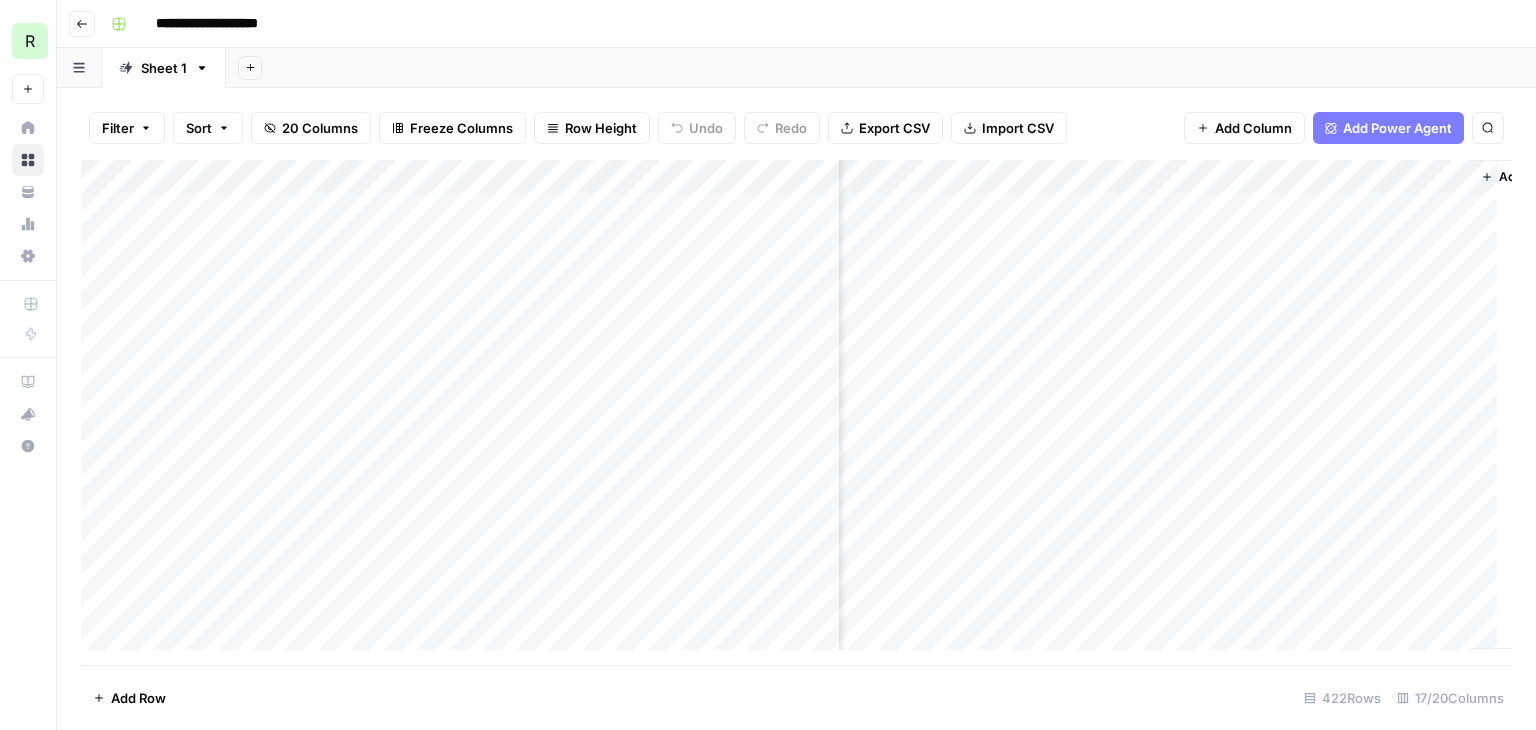 scroll, scrollTop: 0, scrollLeft: 1813, axis: horizontal 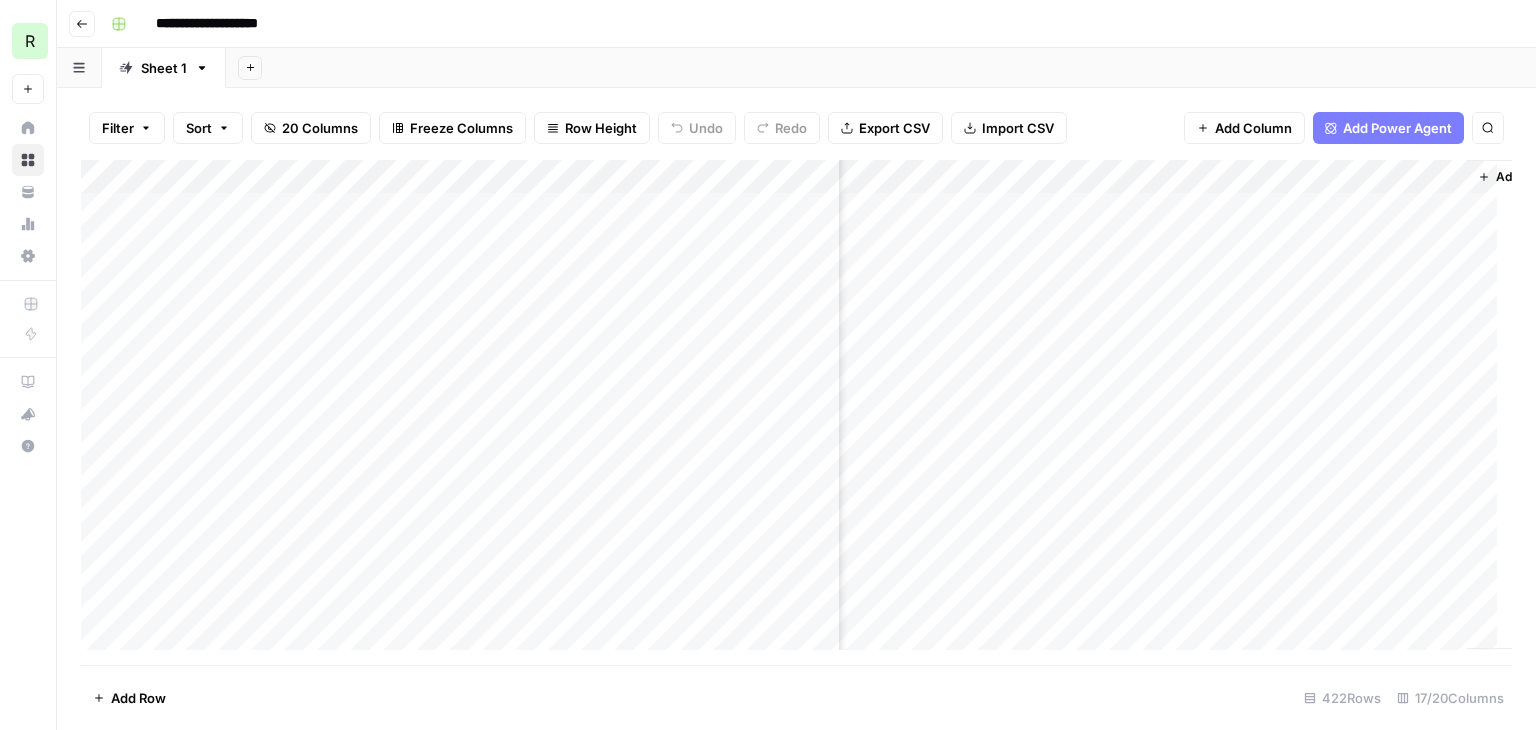 click on "Add Column" at bounding box center (796, 412) 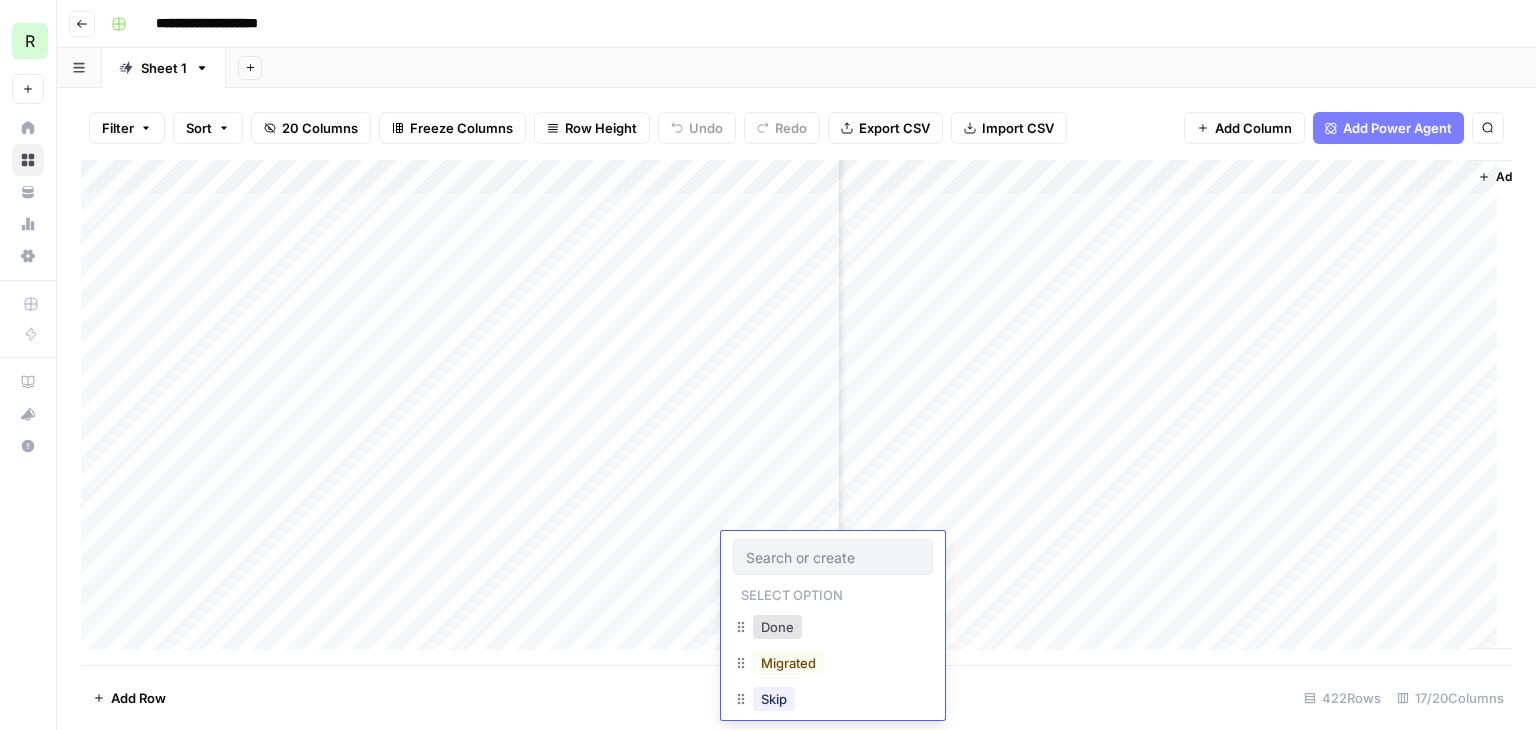 click at bounding box center [833, 557] 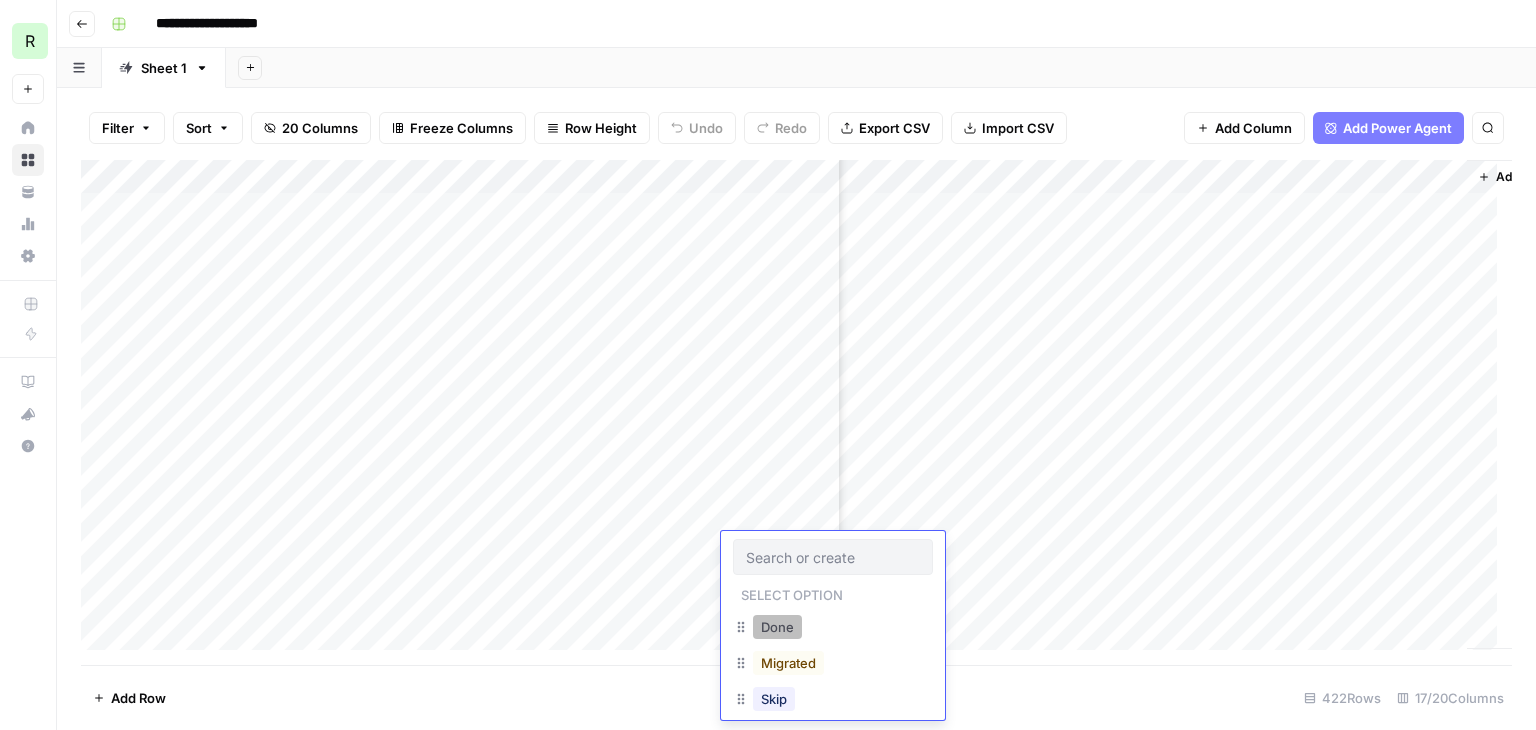 click on "Done" at bounding box center [777, 627] 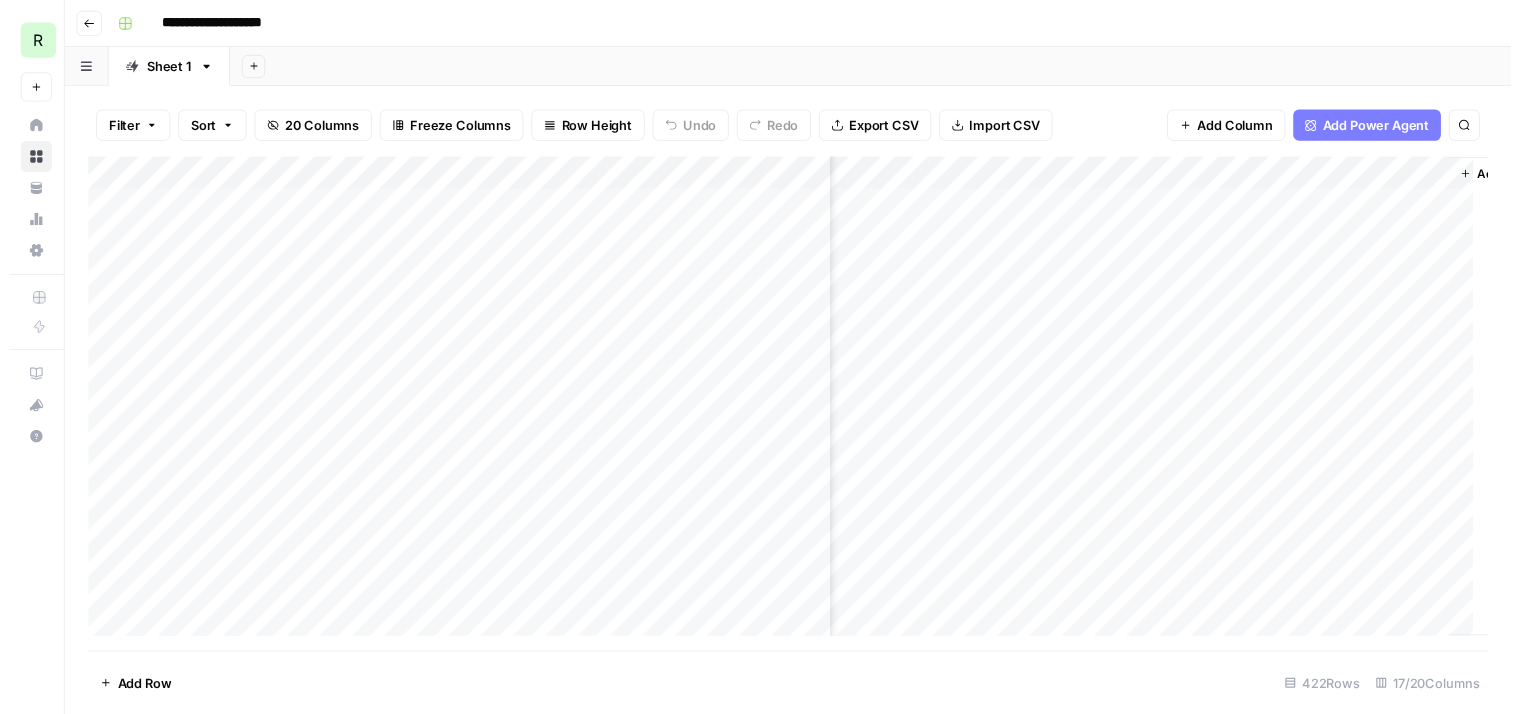 scroll, scrollTop: 0, scrollLeft: 1790, axis: horizontal 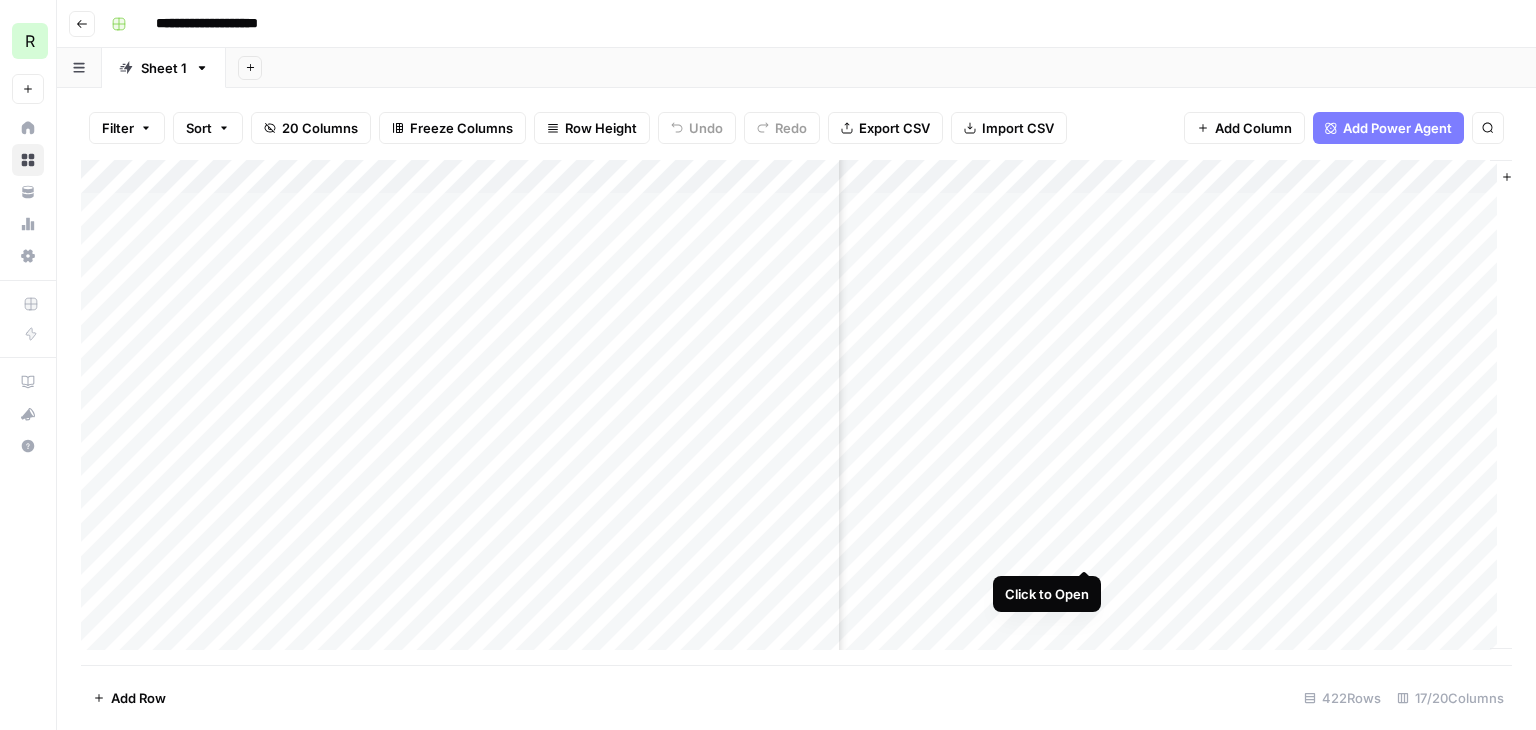 click on "Add Column" at bounding box center (796, 412) 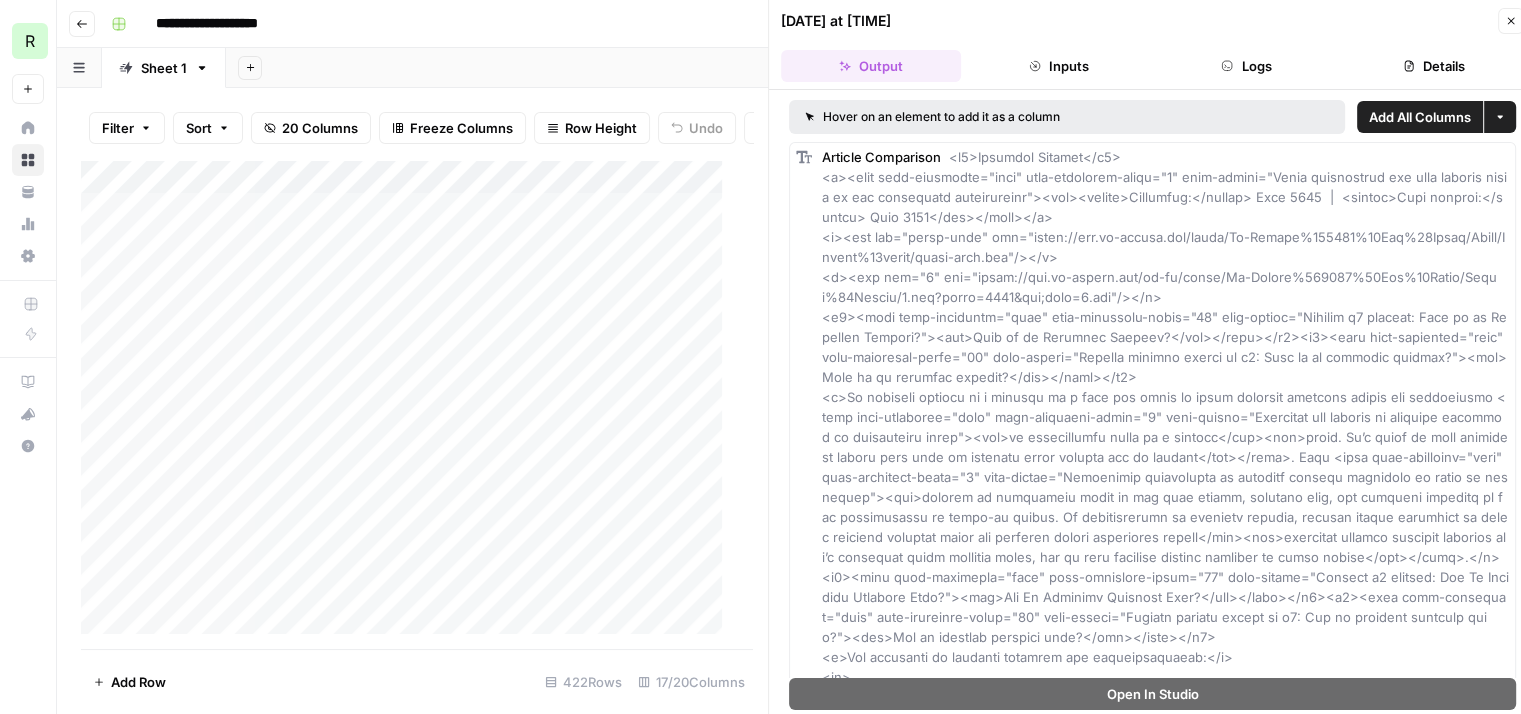 click on "Close" at bounding box center [1511, 21] 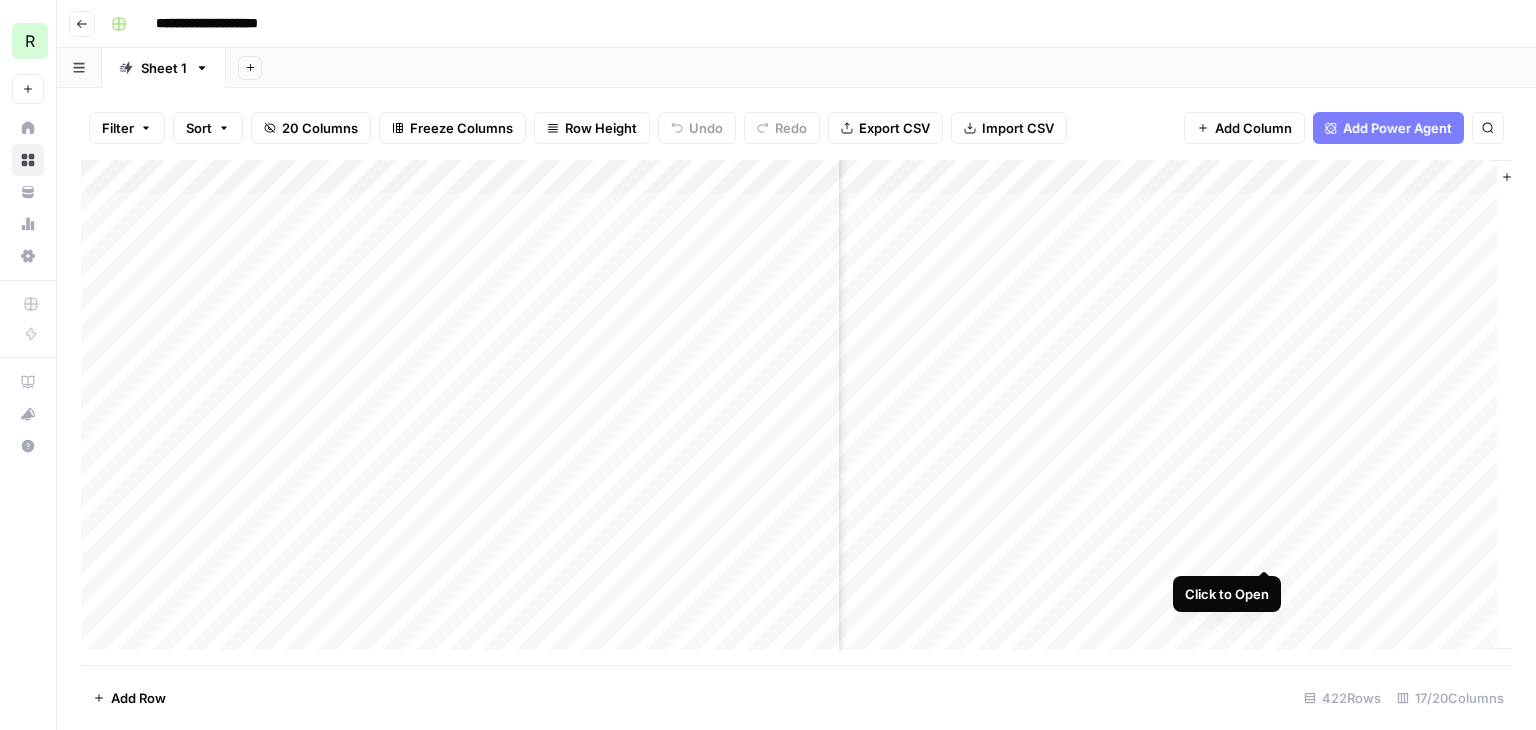 click on "Add Column" at bounding box center [796, 412] 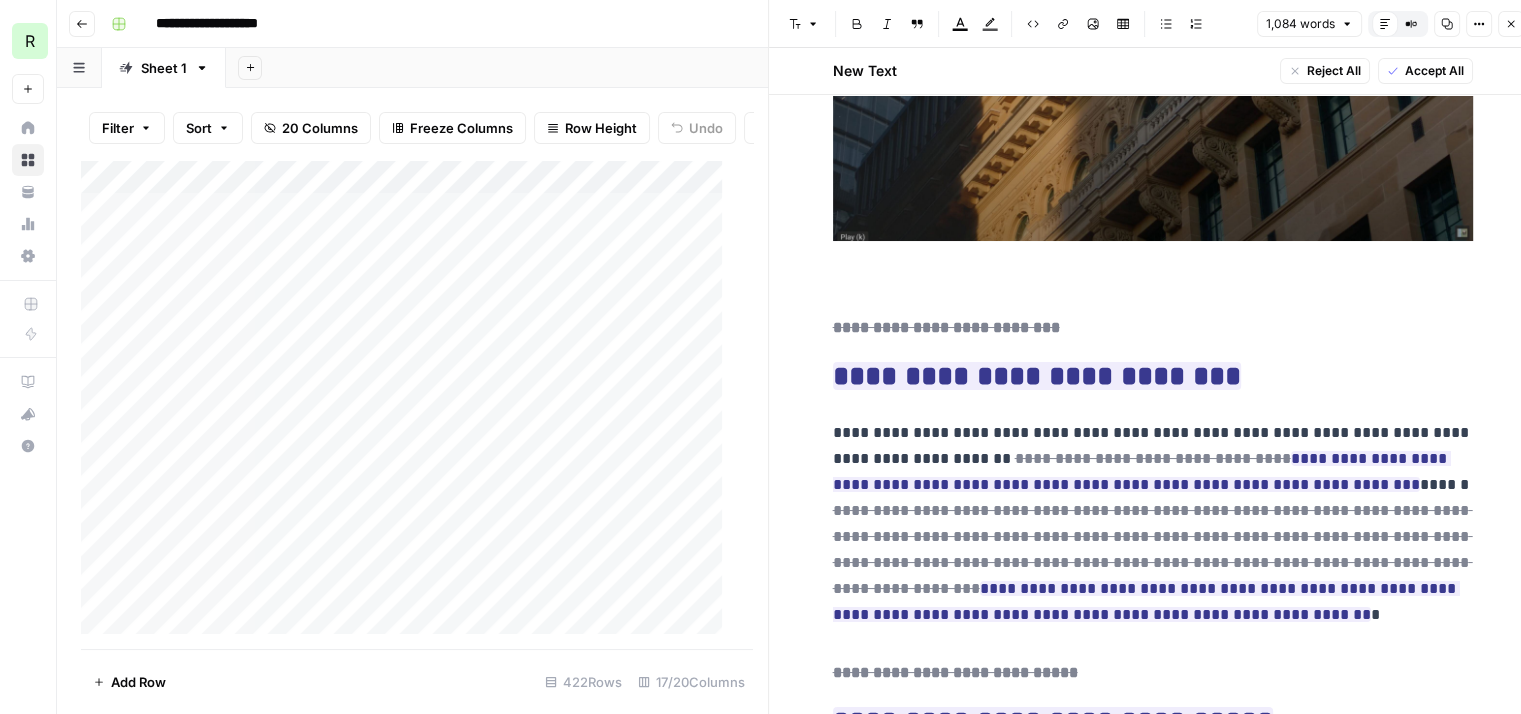 scroll, scrollTop: 600, scrollLeft: 0, axis: vertical 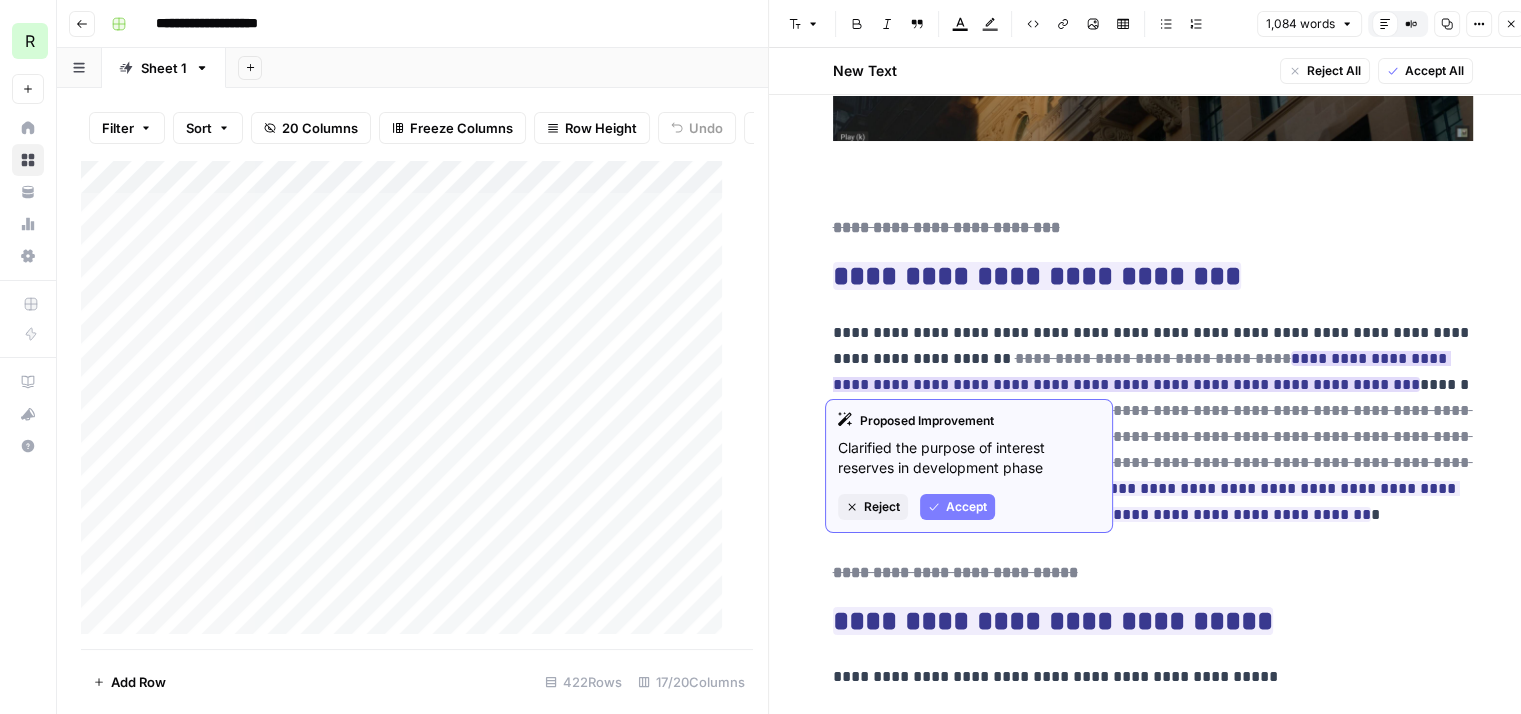 click on "Accept" at bounding box center (966, 507) 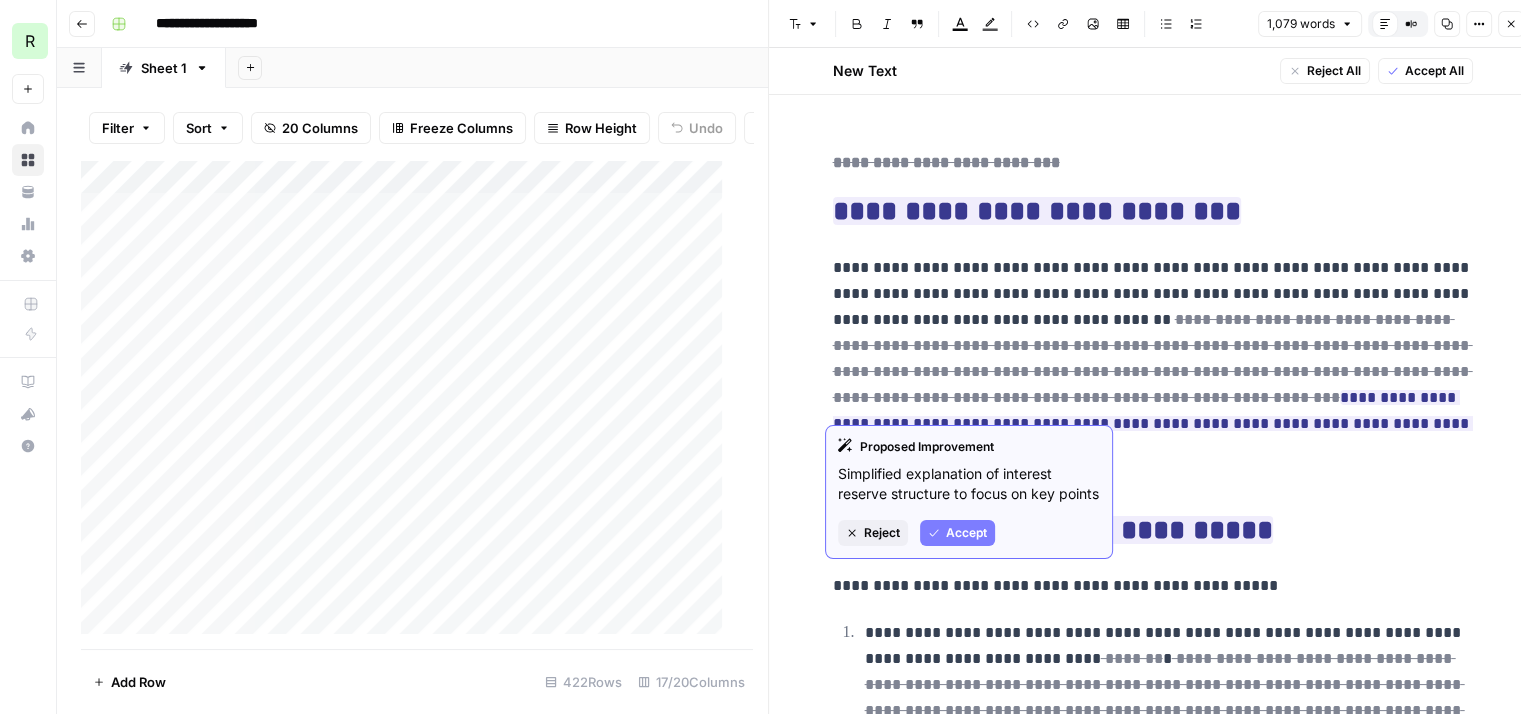 scroll, scrollTop: 700, scrollLeft: 0, axis: vertical 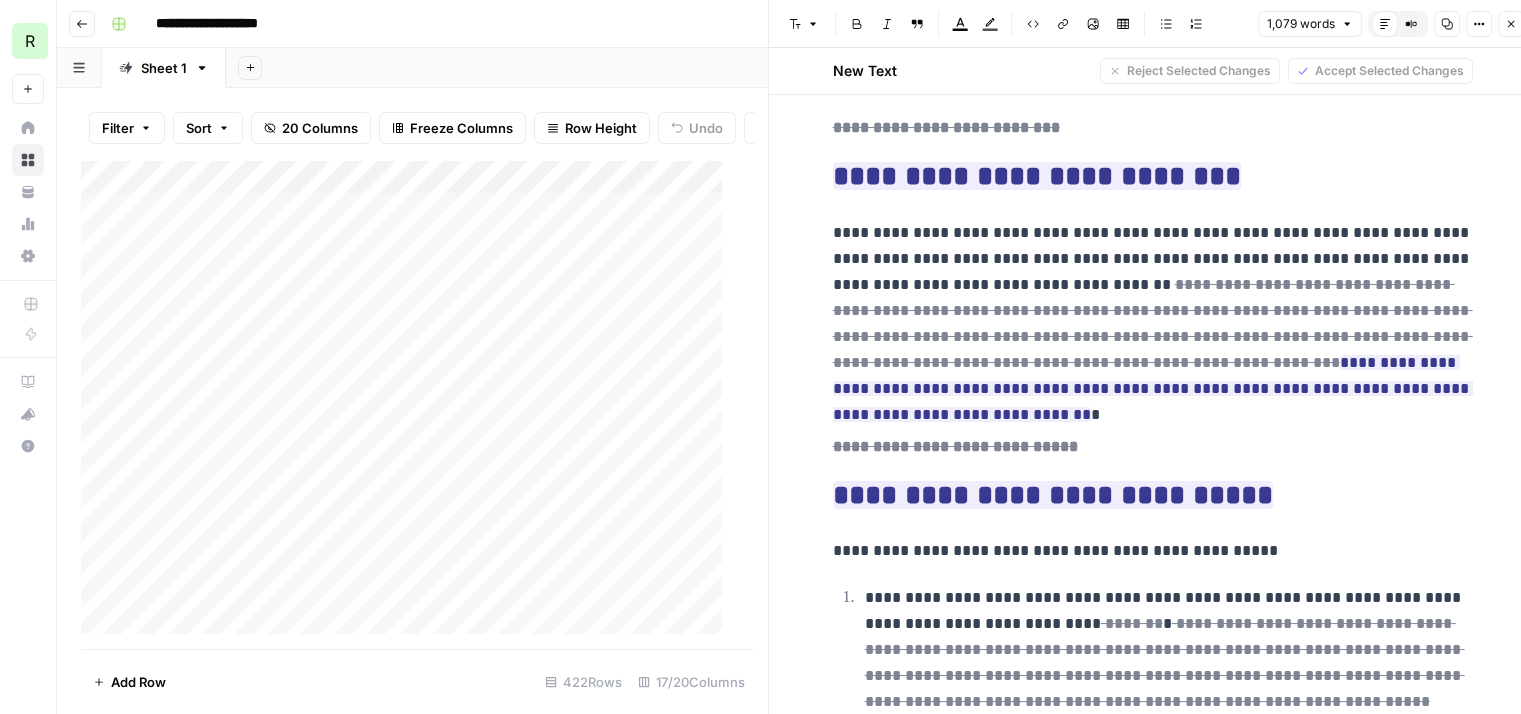 drag, startPoint x: 828, startPoint y: 237, endPoint x: 1058, endPoint y: 281, distance: 234.17088 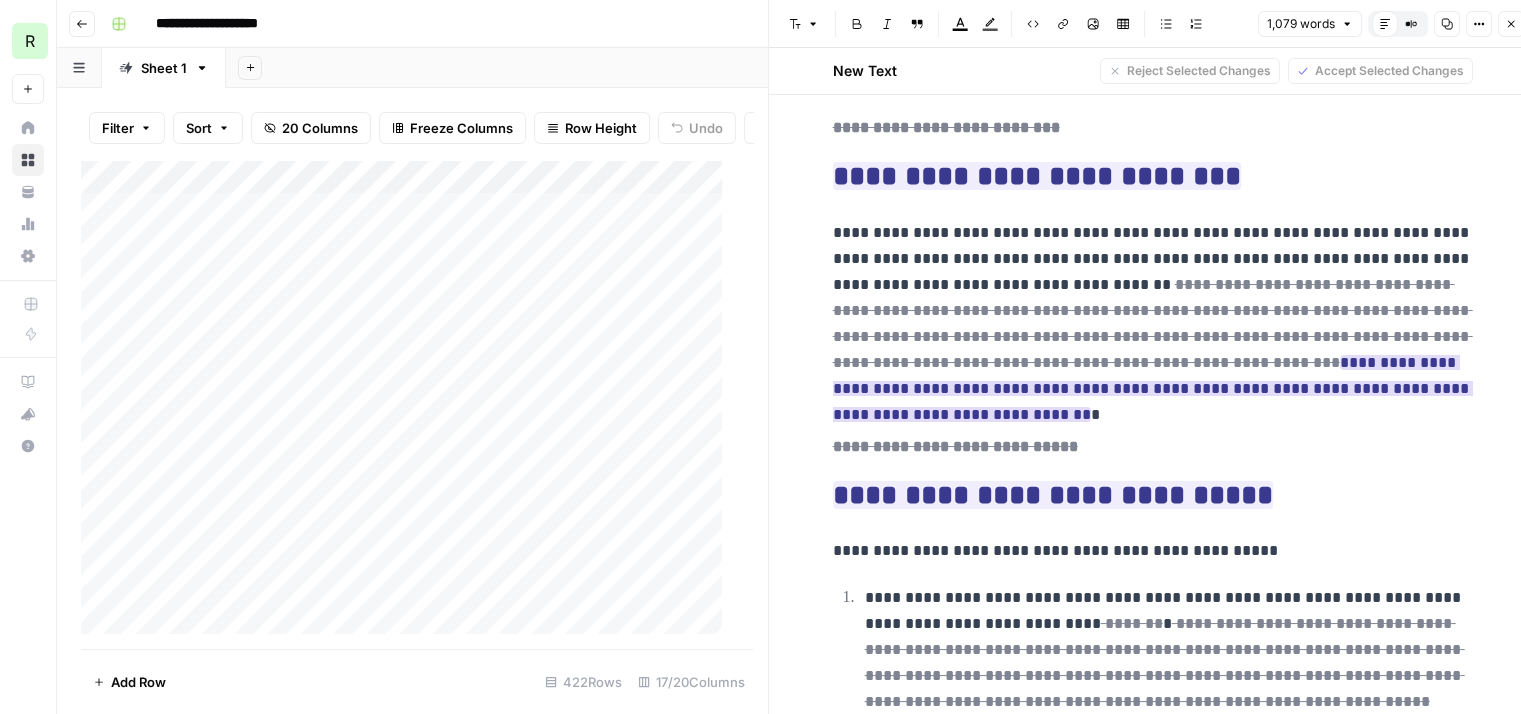 copy on "**********" 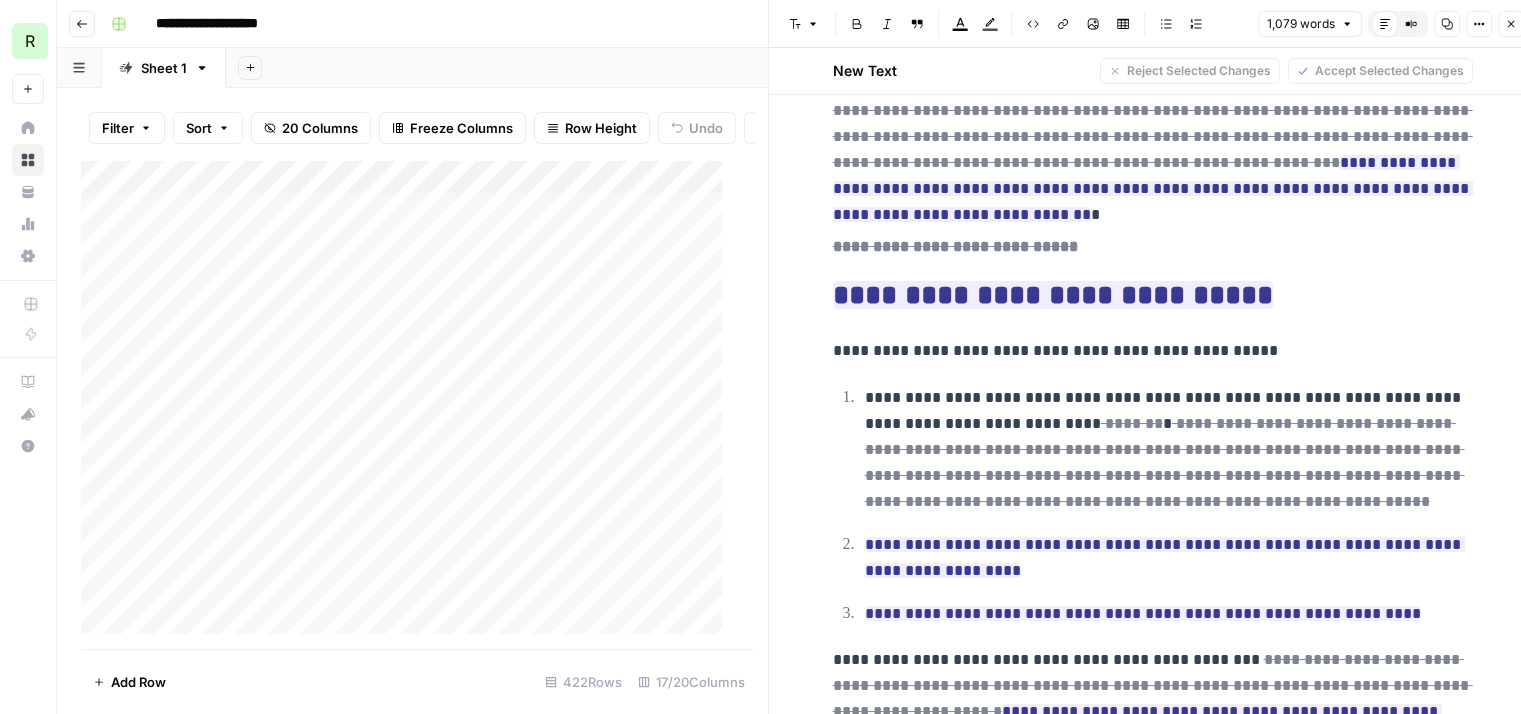 scroll, scrollTop: 1000, scrollLeft: 0, axis: vertical 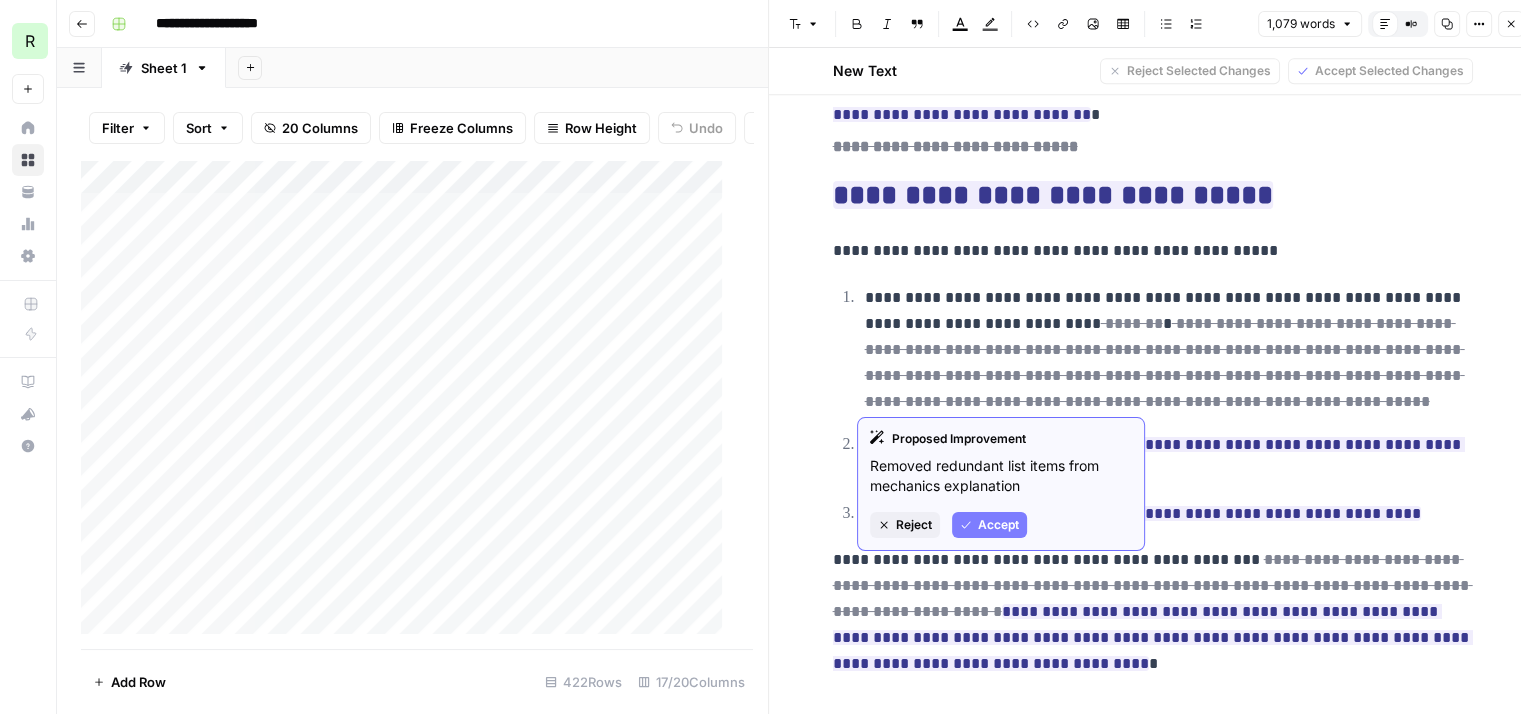 click on "Accept" at bounding box center (998, 525) 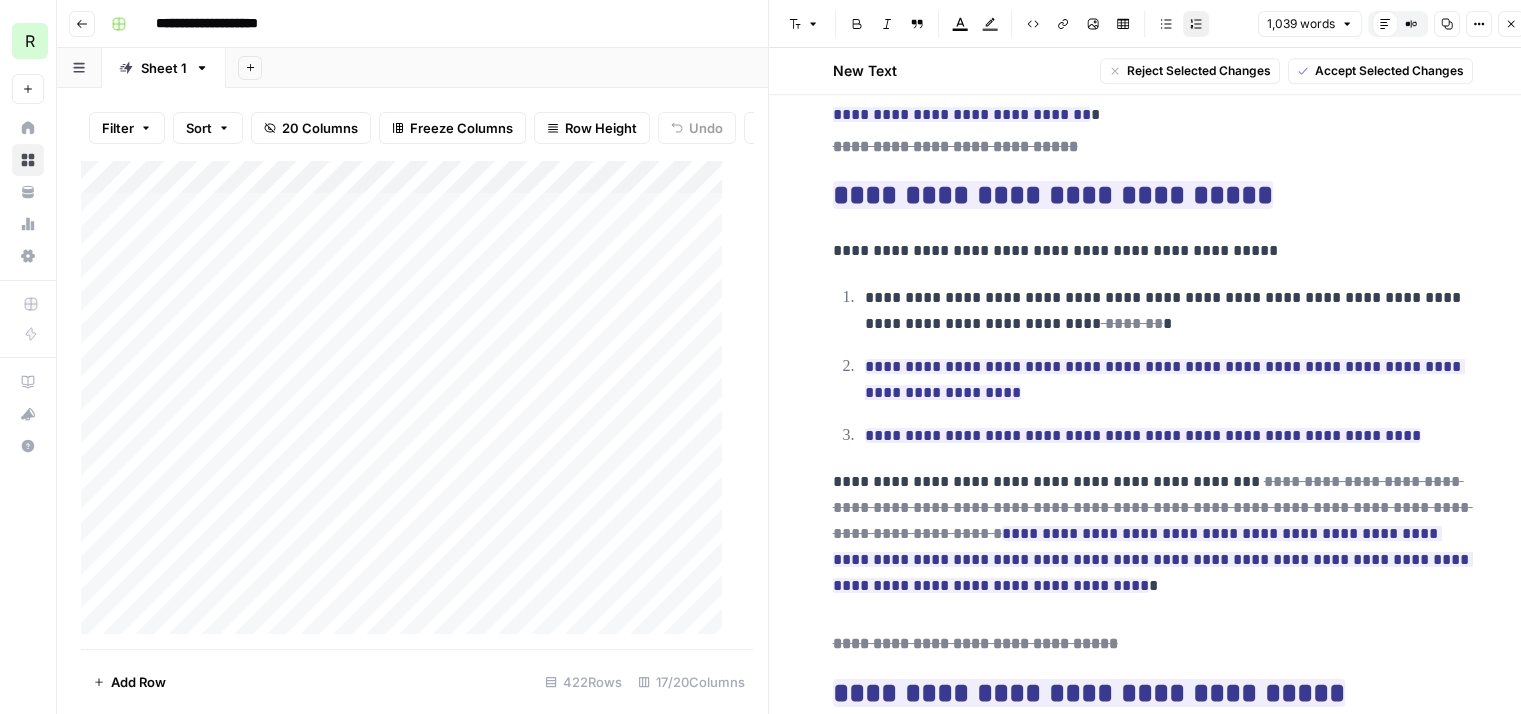 drag, startPoint x: 1372, startPoint y: 434, endPoint x: 860, endPoint y: 297, distance: 530.01227 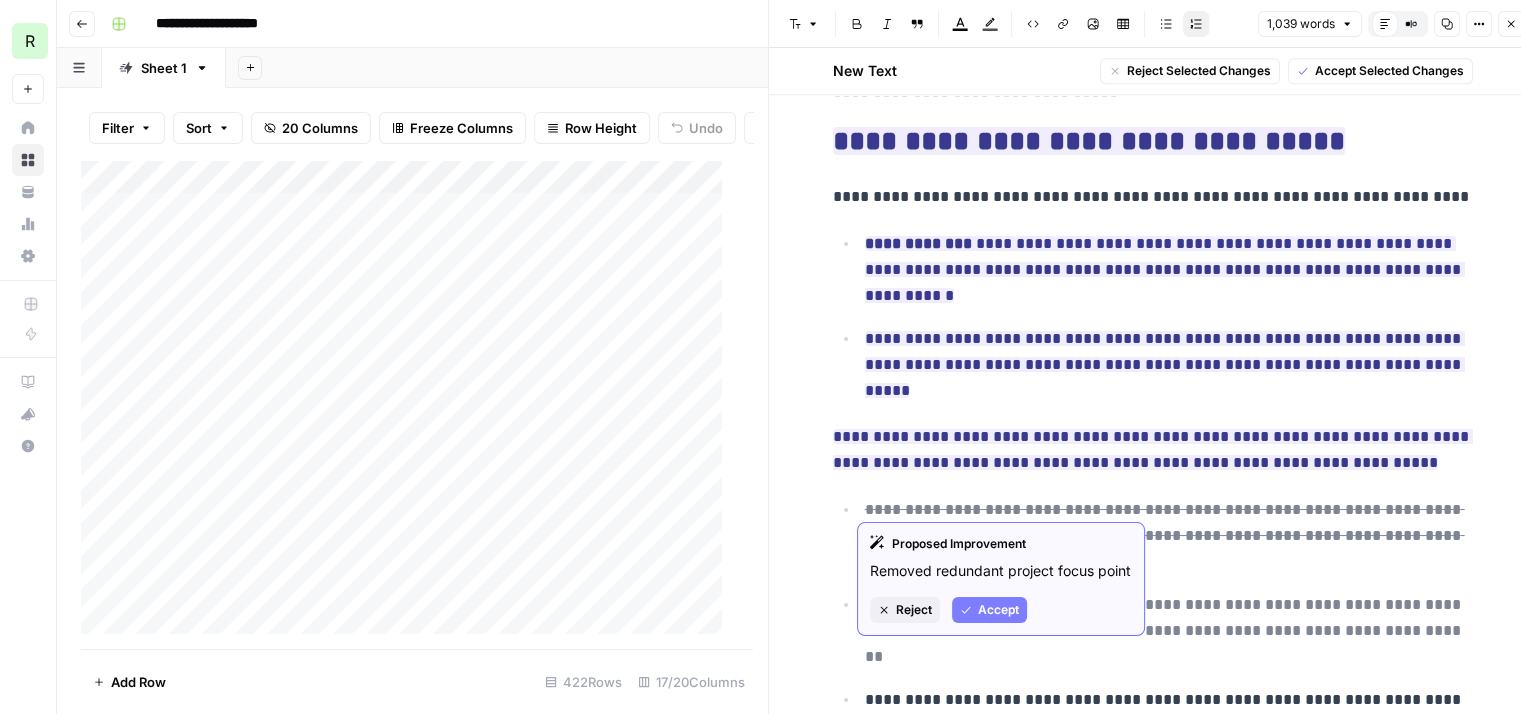 scroll, scrollTop: 1600, scrollLeft: 0, axis: vertical 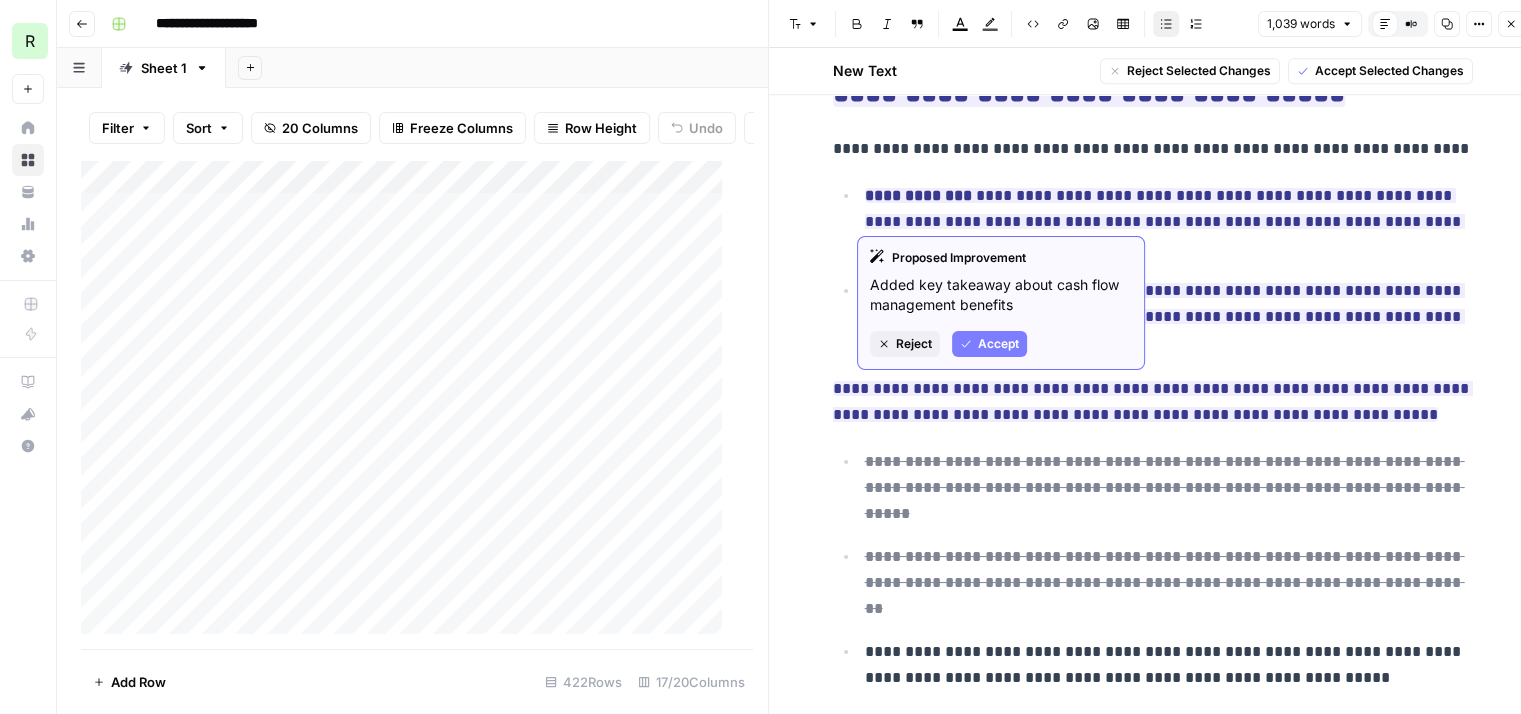 drag, startPoint x: 1464, startPoint y: 221, endPoint x: 847, endPoint y: 198, distance: 617.4285 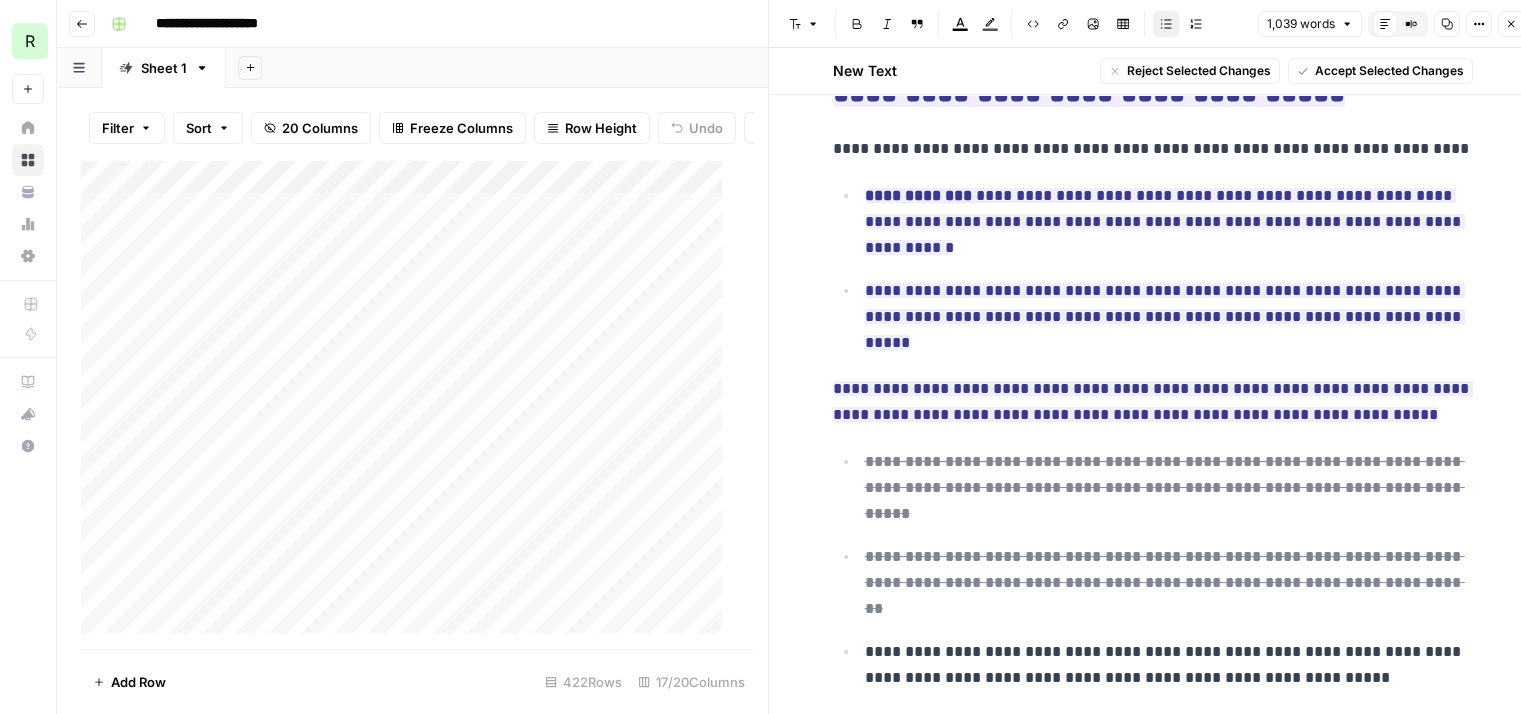 copy on "**********" 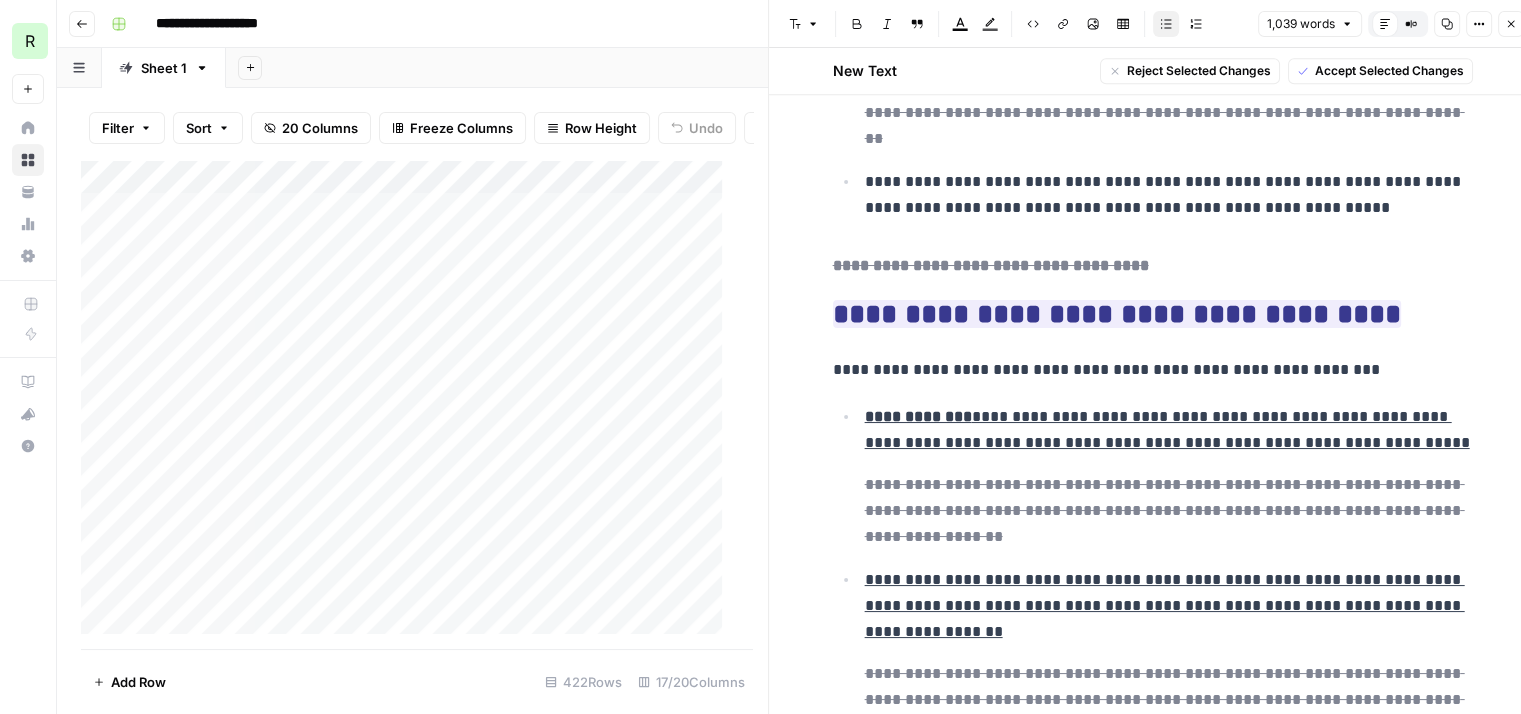 scroll, scrollTop: 2100, scrollLeft: 0, axis: vertical 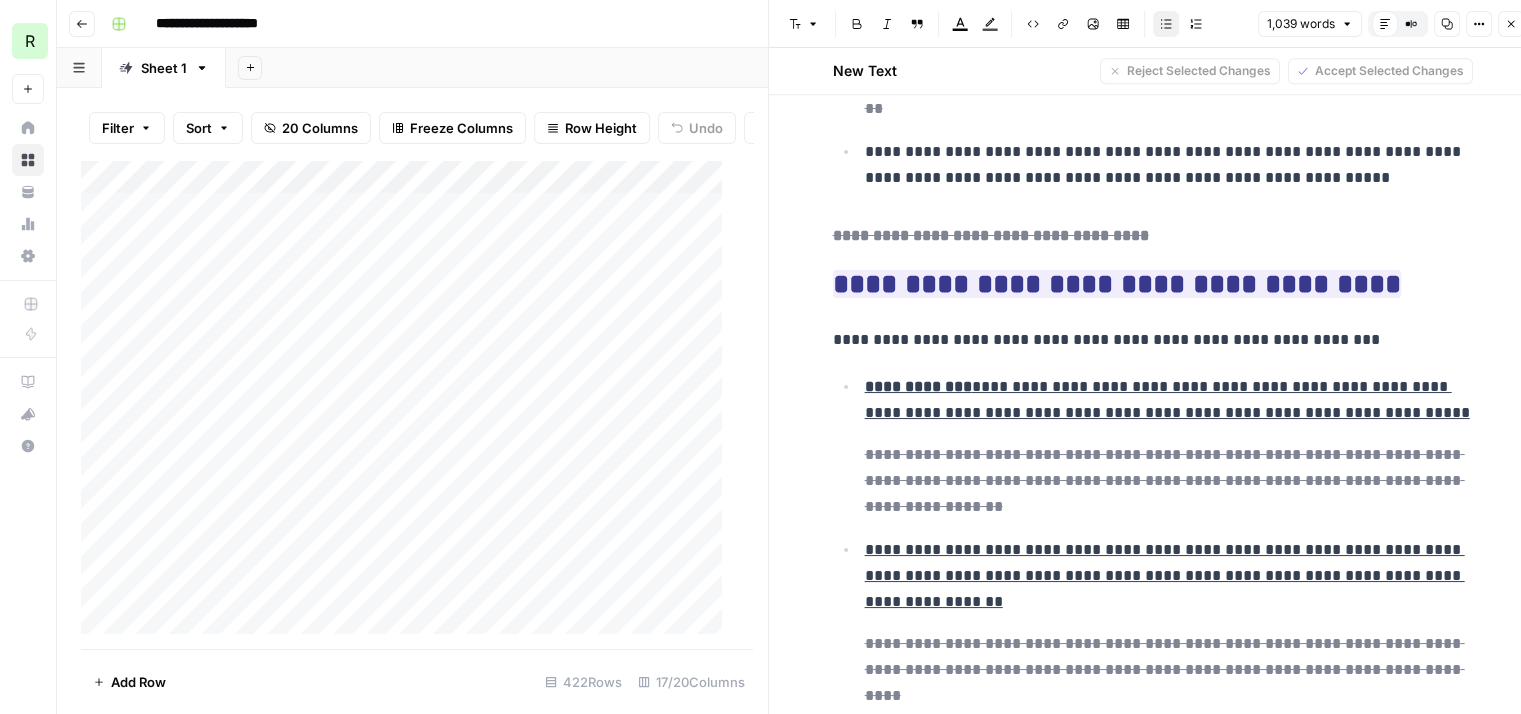 drag, startPoint x: 1352, startPoint y: 299, endPoint x: 849, endPoint y: 306, distance: 503.0487 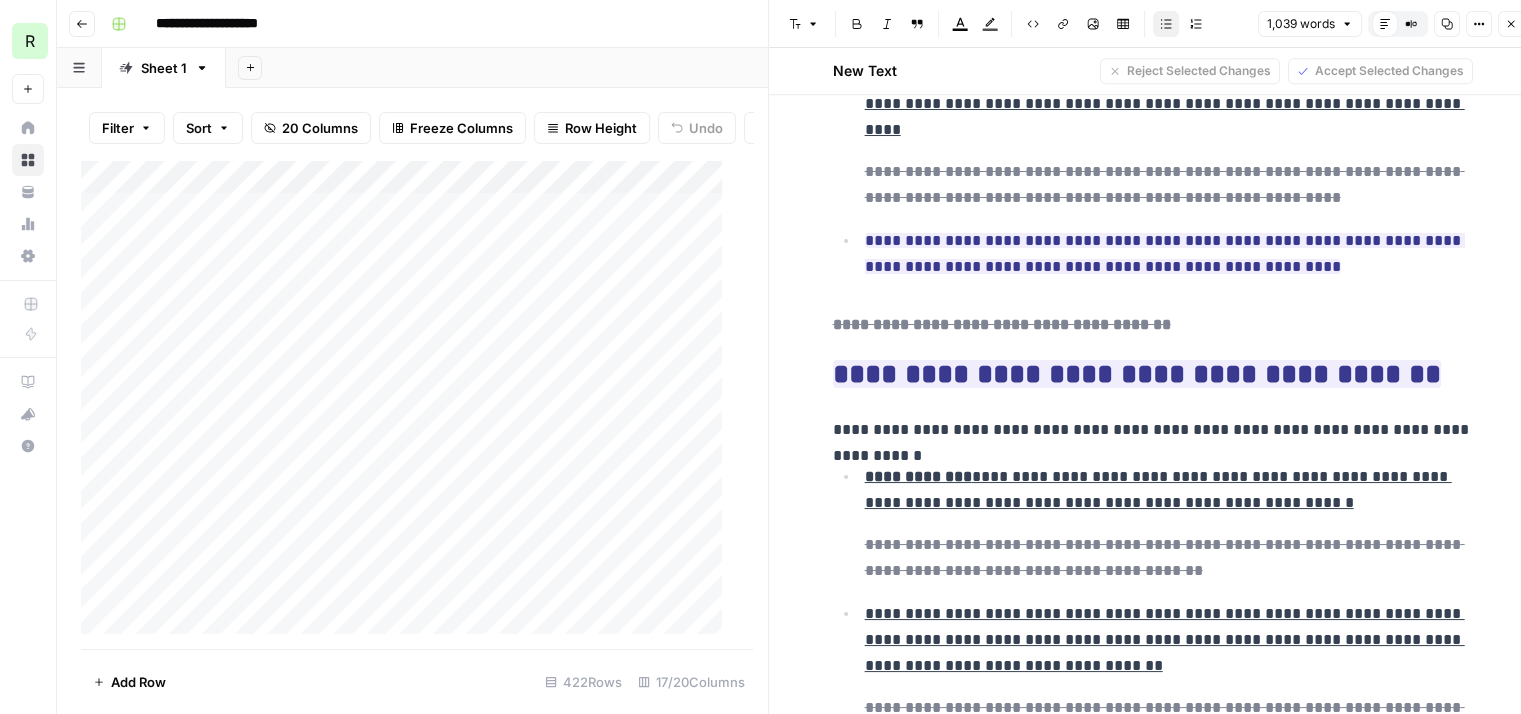 scroll, scrollTop: 2800, scrollLeft: 0, axis: vertical 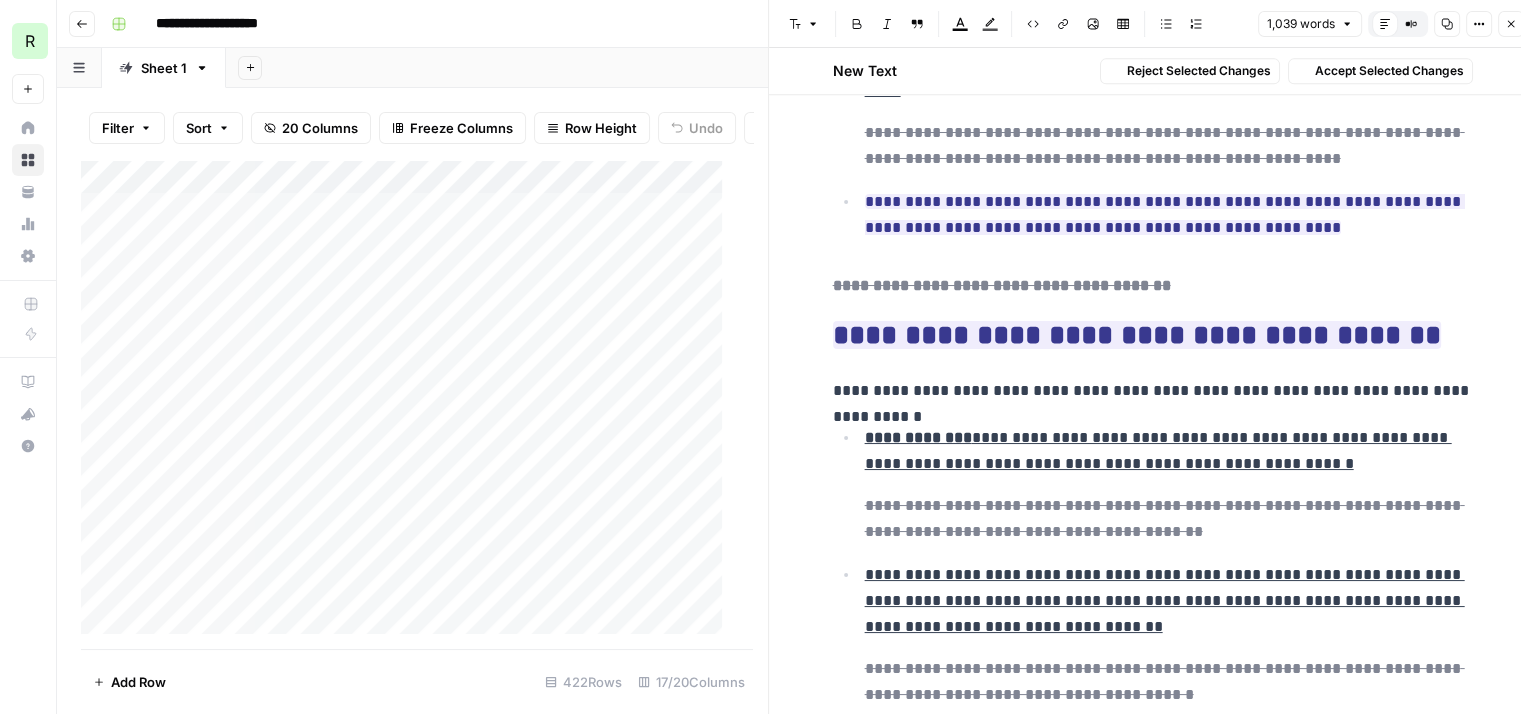 drag, startPoint x: 1302, startPoint y: 316, endPoint x: 877, endPoint y: 309, distance: 425.05765 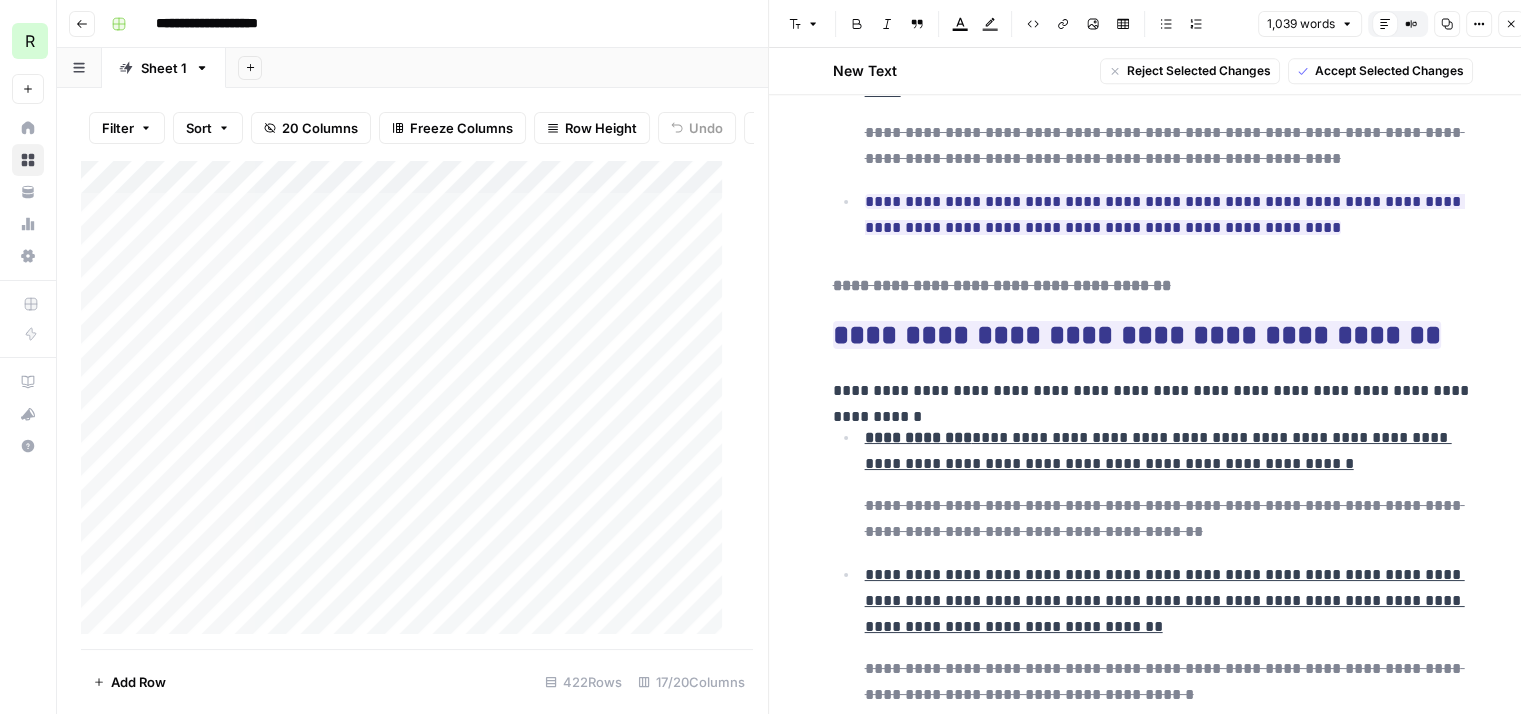 click on "**********" at bounding box center [1169, 451] 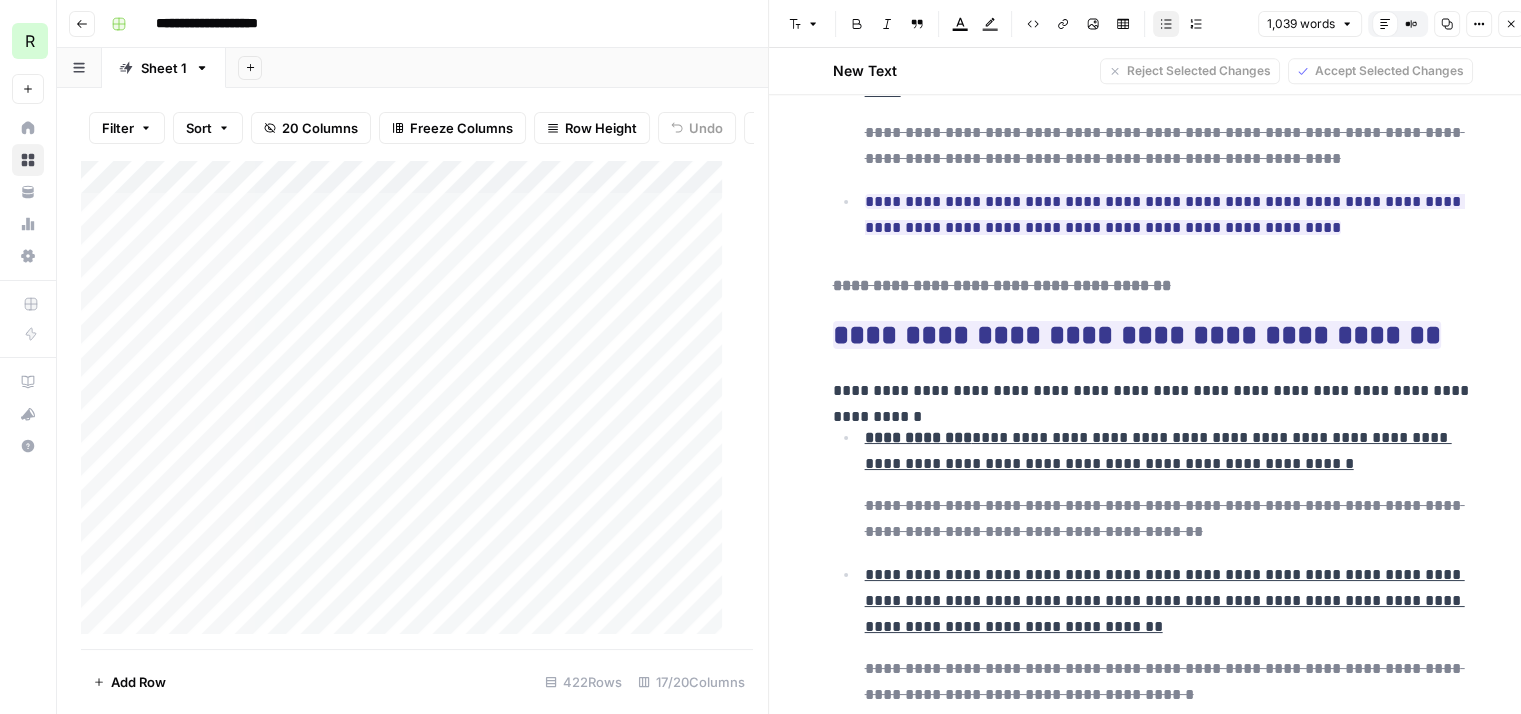 drag, startPoint x: 1173, startPoint y: 309, endPoint x: 820, endPoint y: 285, distance: 353.8149 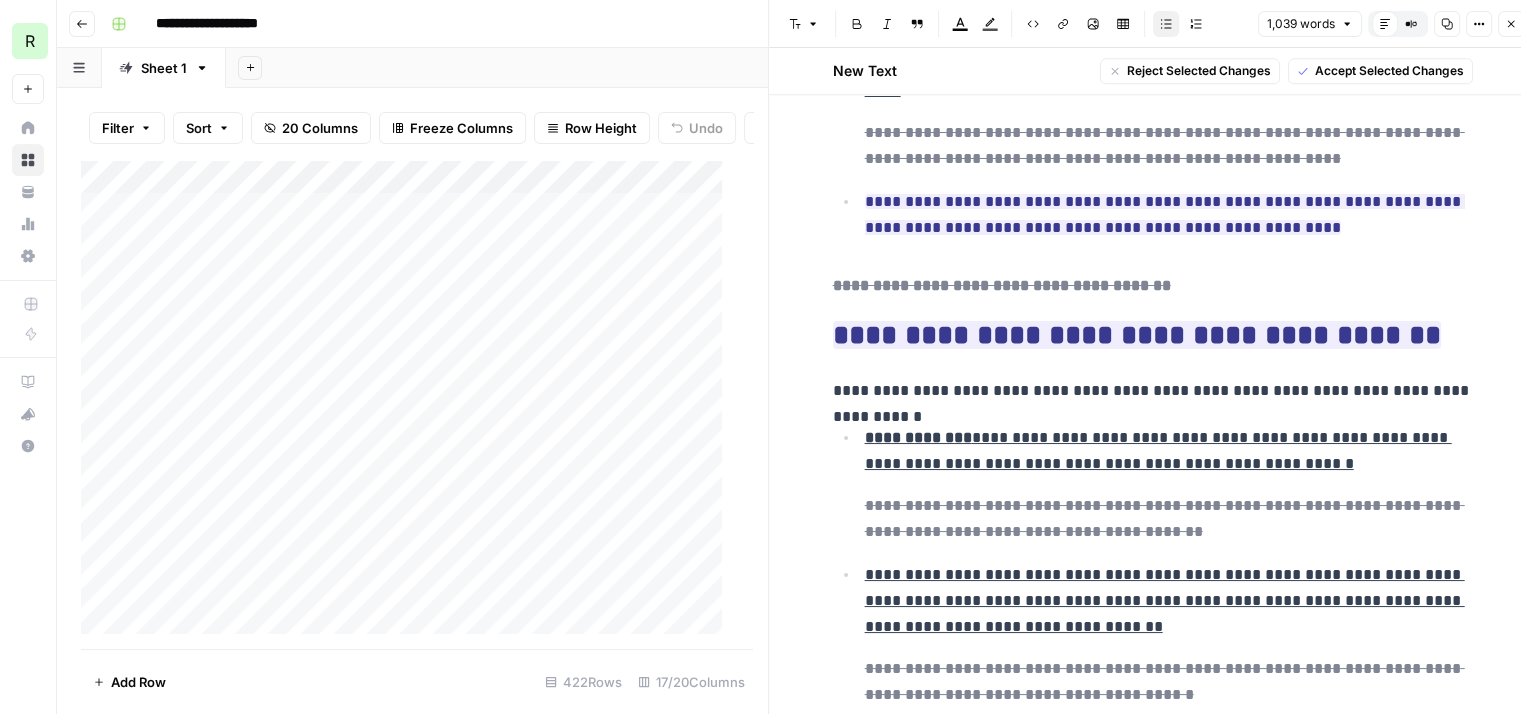 drag, startPoint x: 849, startPoint y: 421, endPoint x: 1116, endPoint y: 469, distance: 271.2803 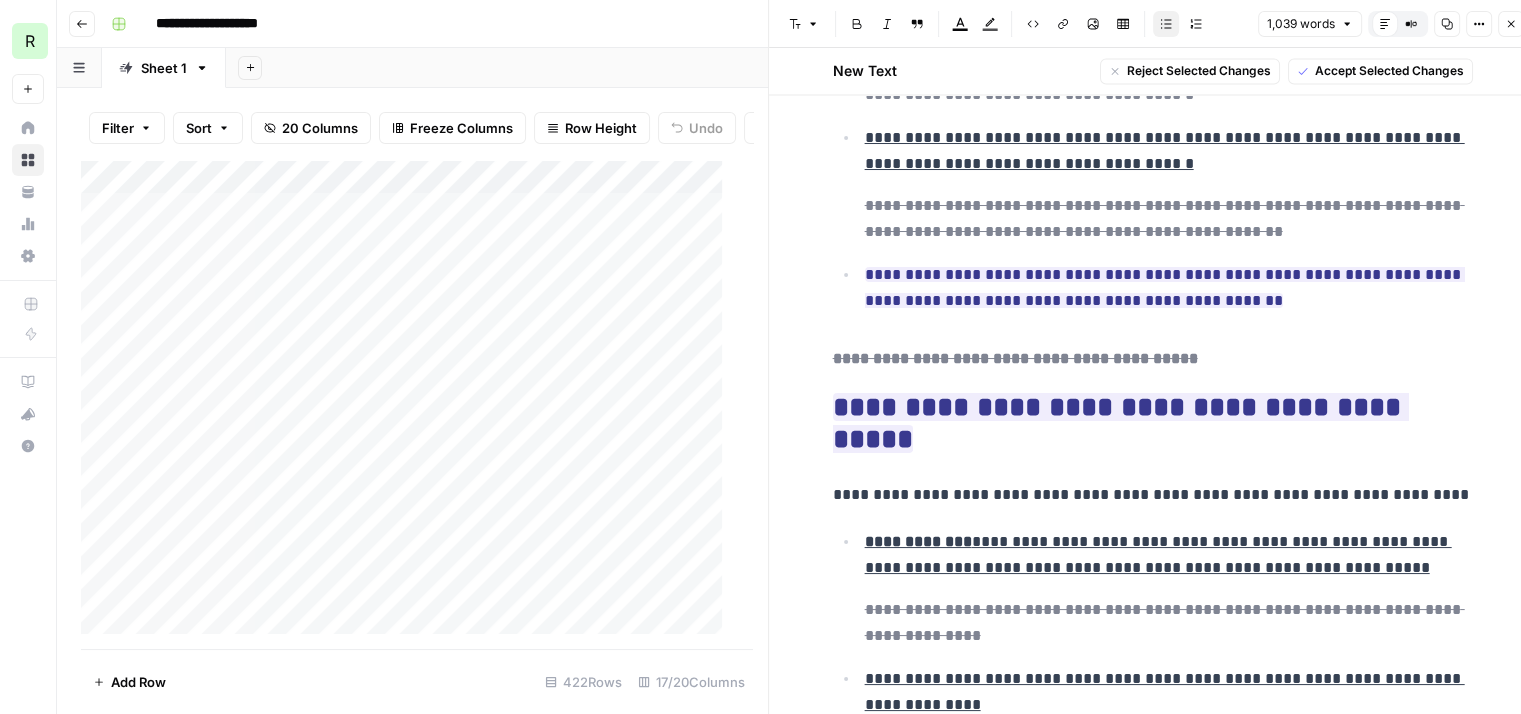 scroll, scrollTop: 3500, scrollLeft: 0, axis: vertical 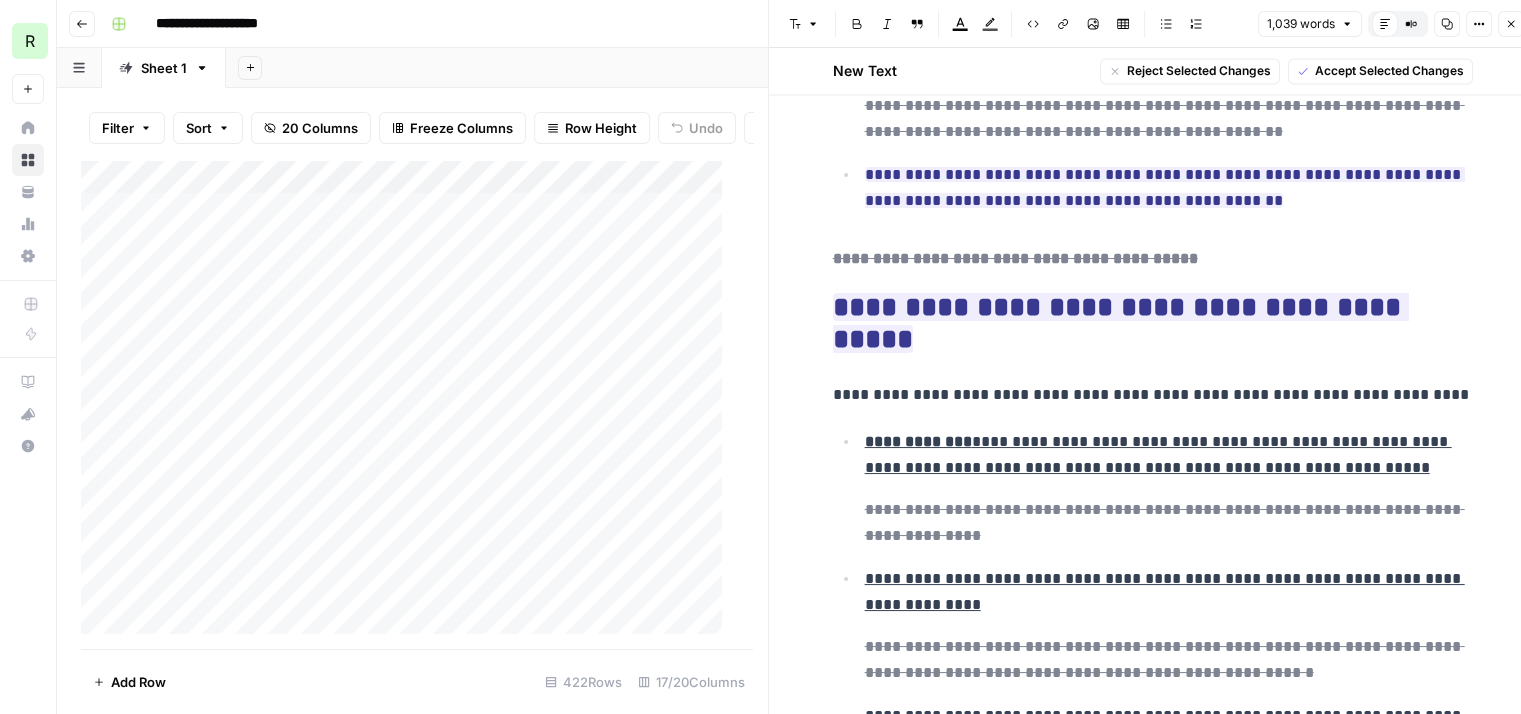 drag, startPoint x: 1311, startPoint y: 285, endPoint x: 847, endPoint y: 269, distance: 464.2758 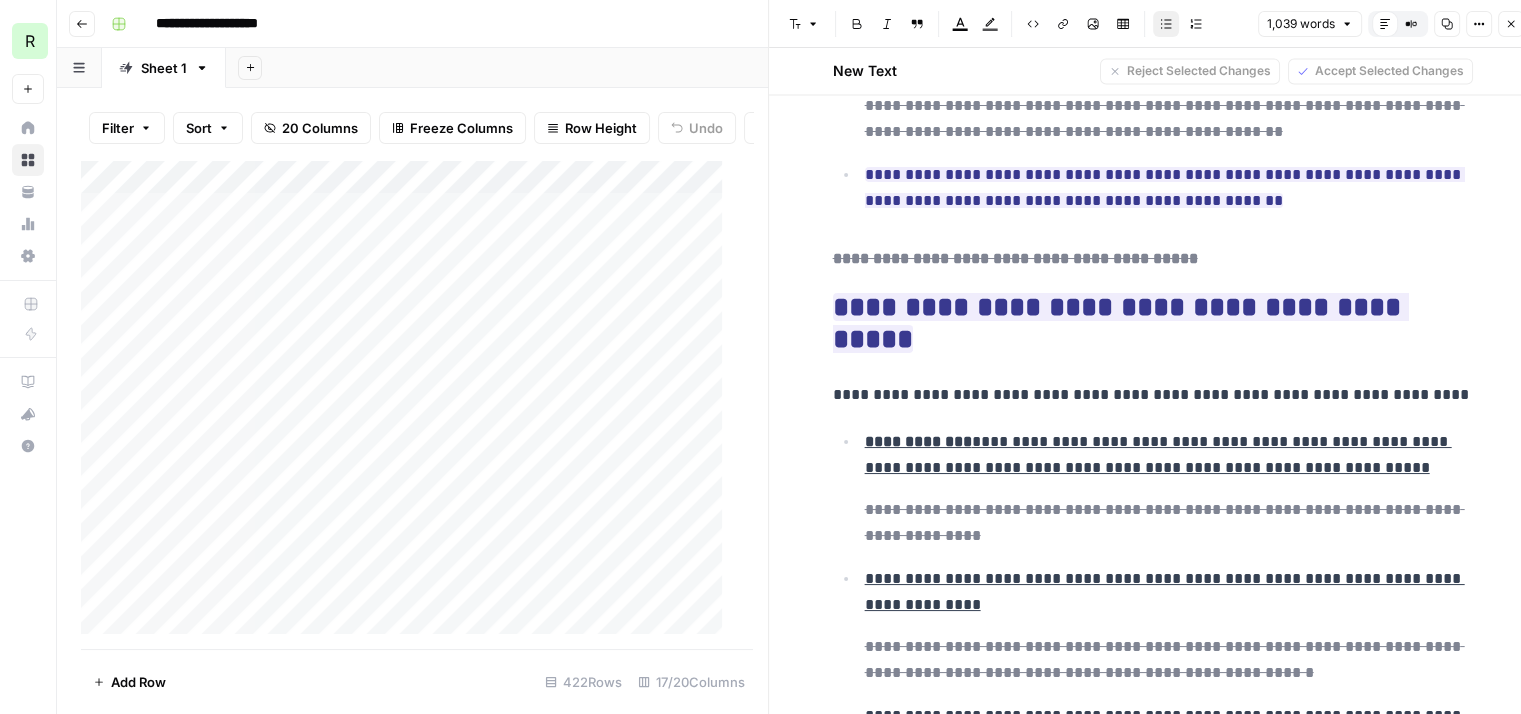 drag, startPoint x: 1204, startPoint y: 277, endPoint x: 829, endPoint y: 276, distance: 375.00134 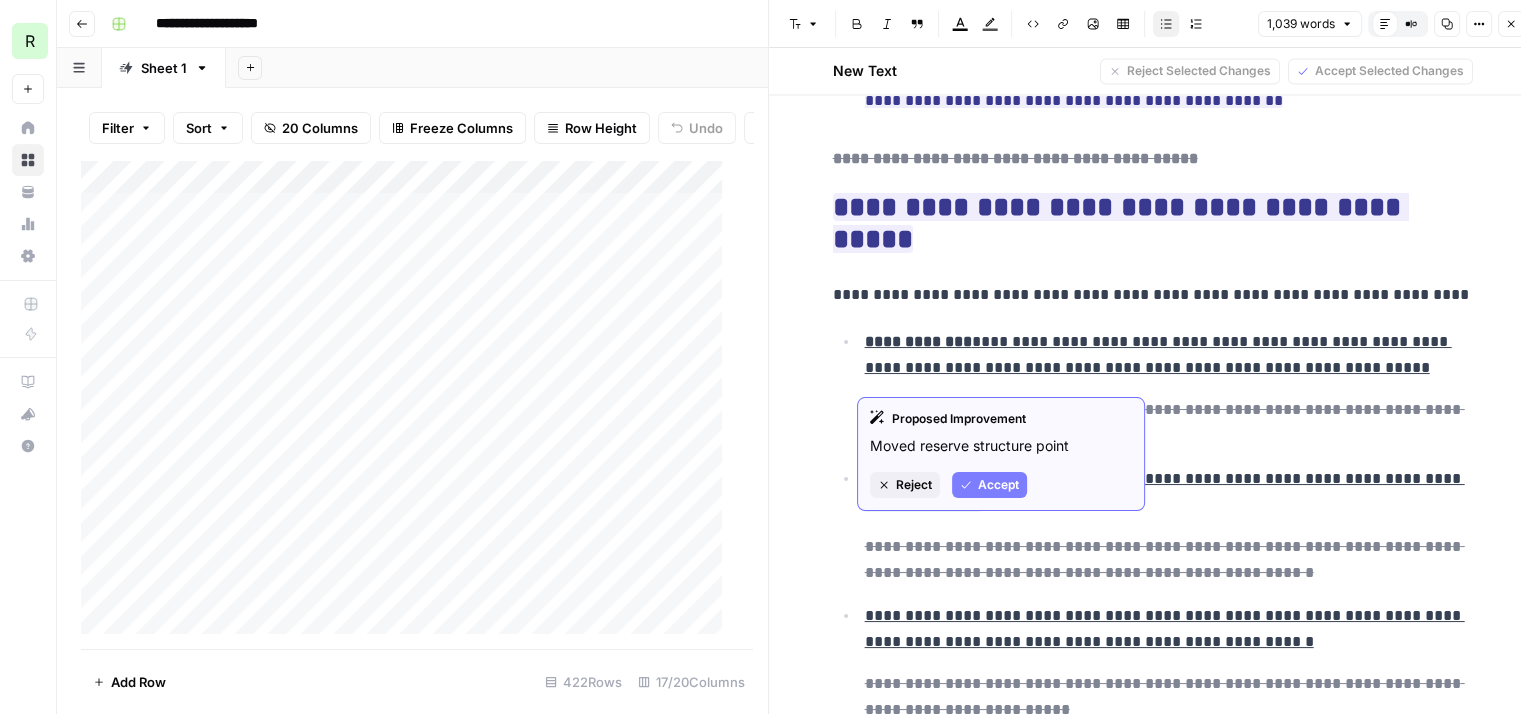 scroll, scrollTop: 3500, scrollLeft: 0, axis: vertical 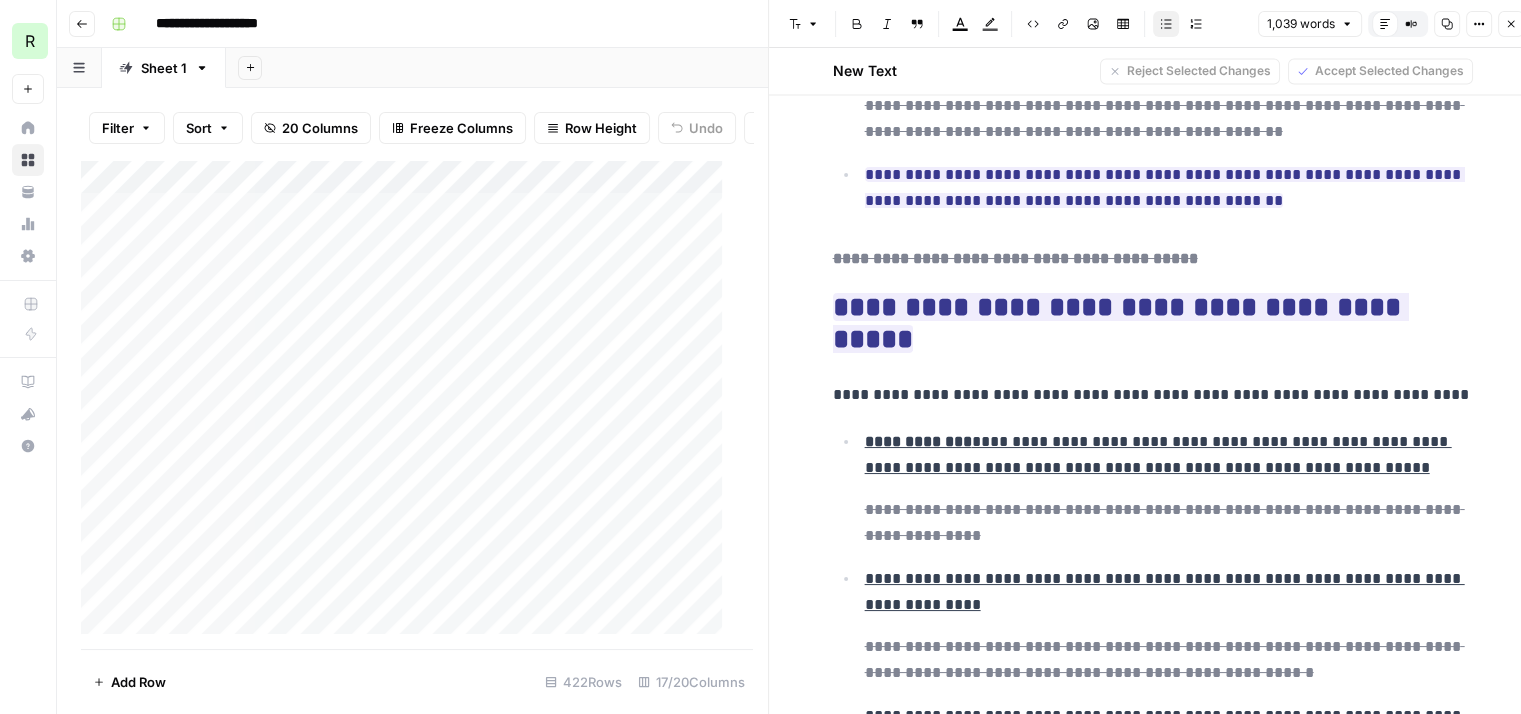 click on "**********" at bounding box center (1169, 455) 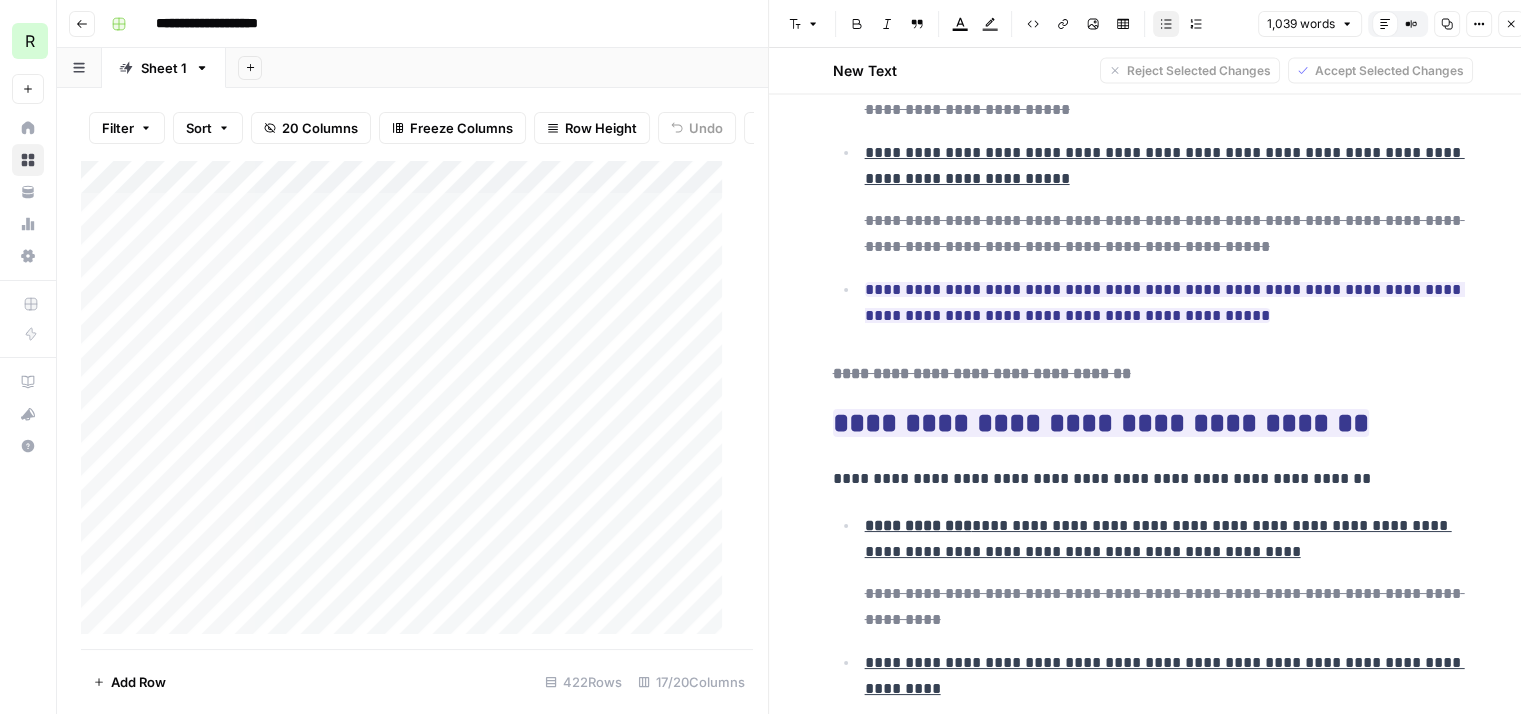 scroll, scrollTop: 4300, scrollLeft: 0, axis: vertical 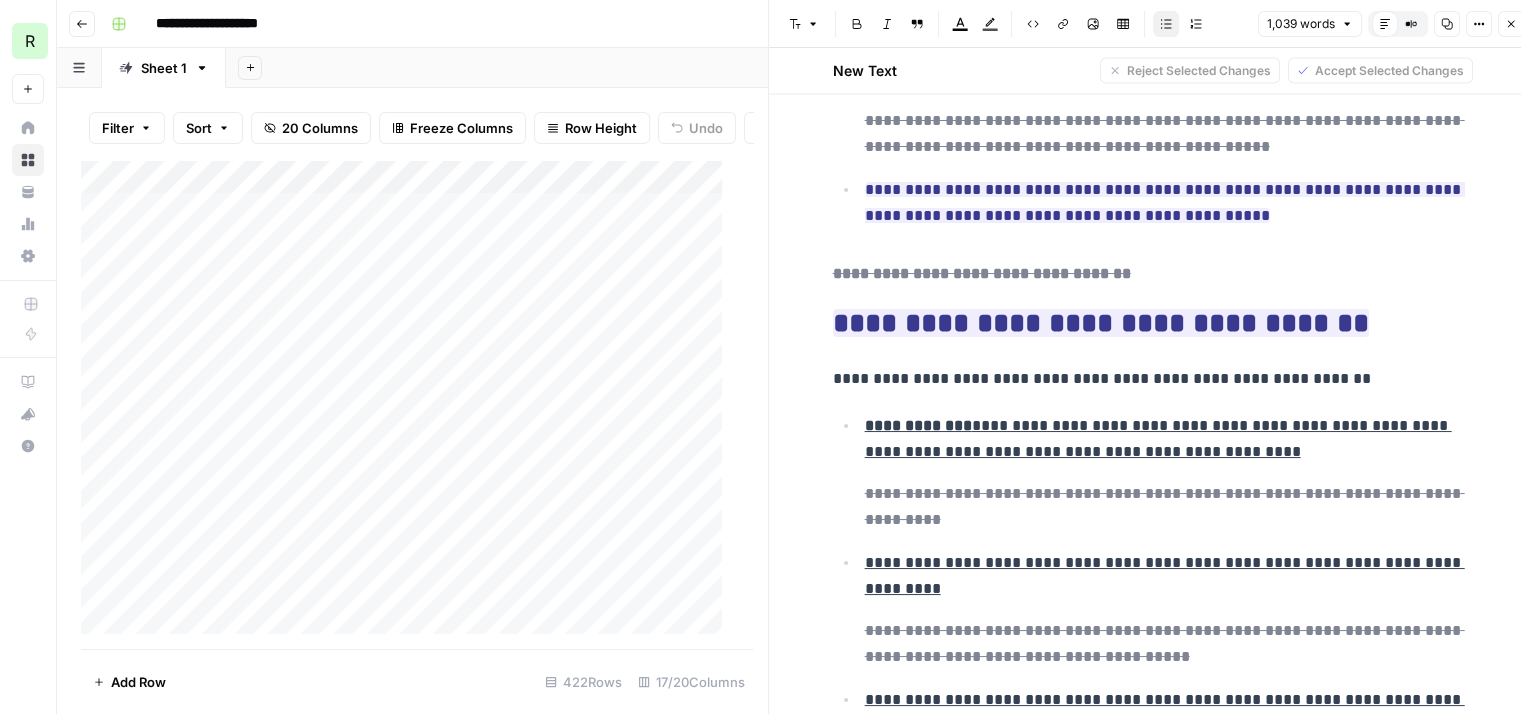 drag, startPoint x: 1212, startPoint y: 251, endPoint x: 835, endPoint y: 239, distance: 377.19092 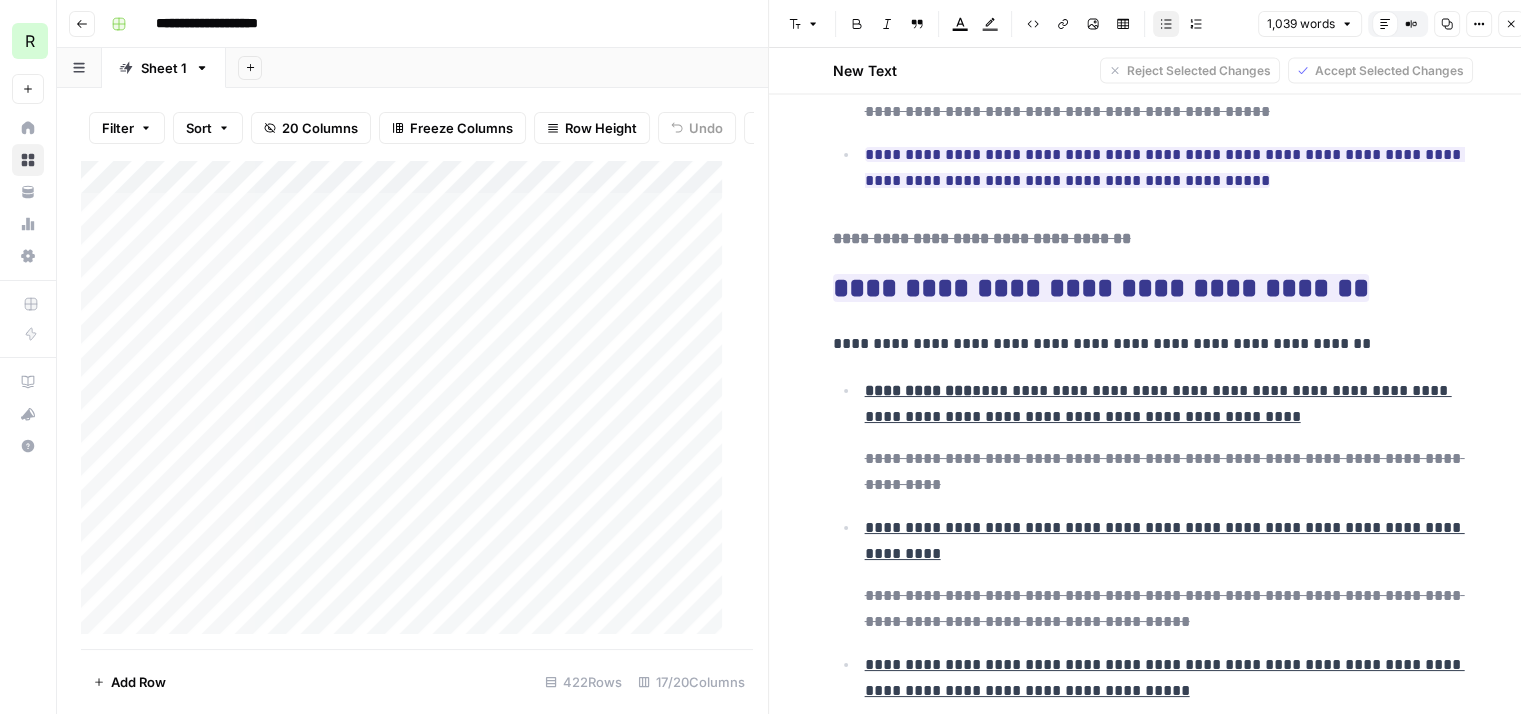 scroll, scrollTop: 4300, scrollLeft: 0, axis: vertical 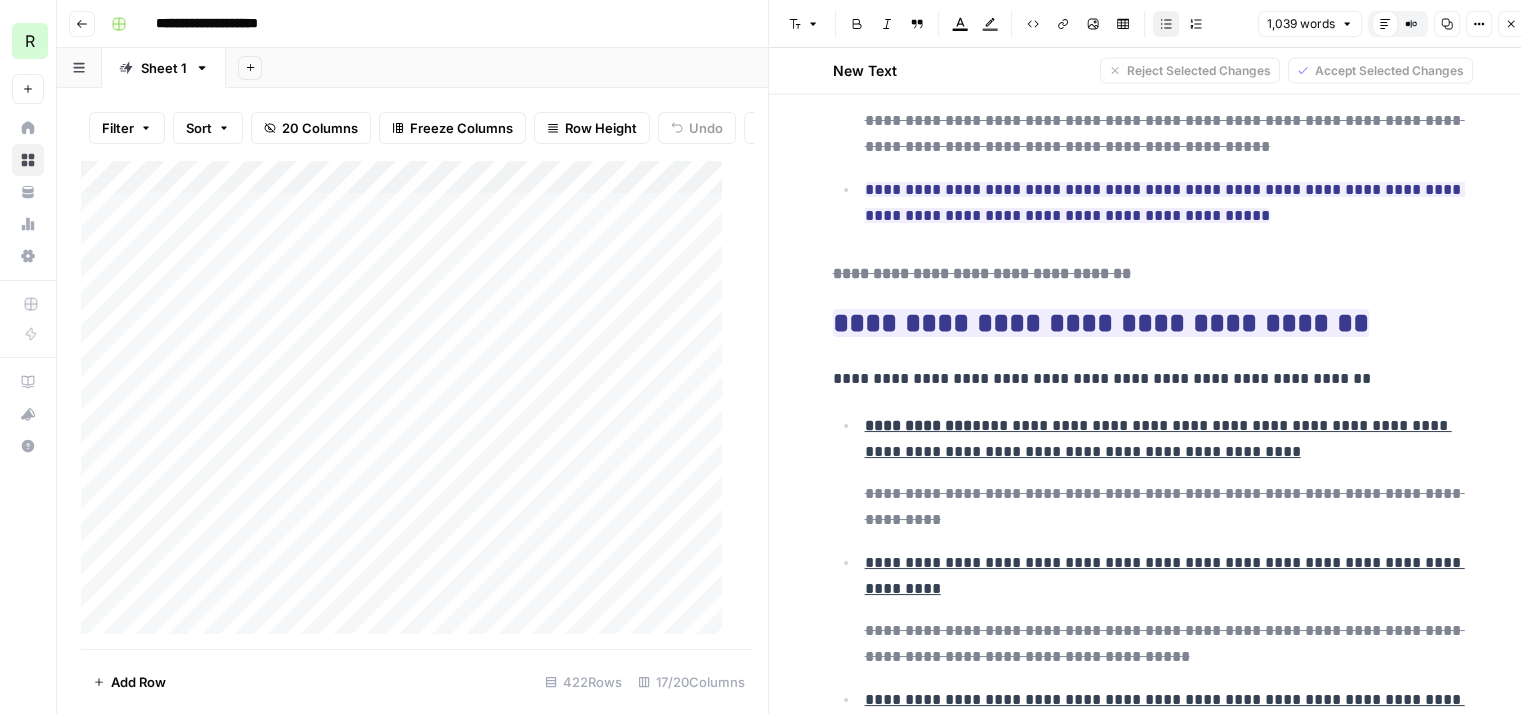 click on "**********" at bounding box center [1169, 439] 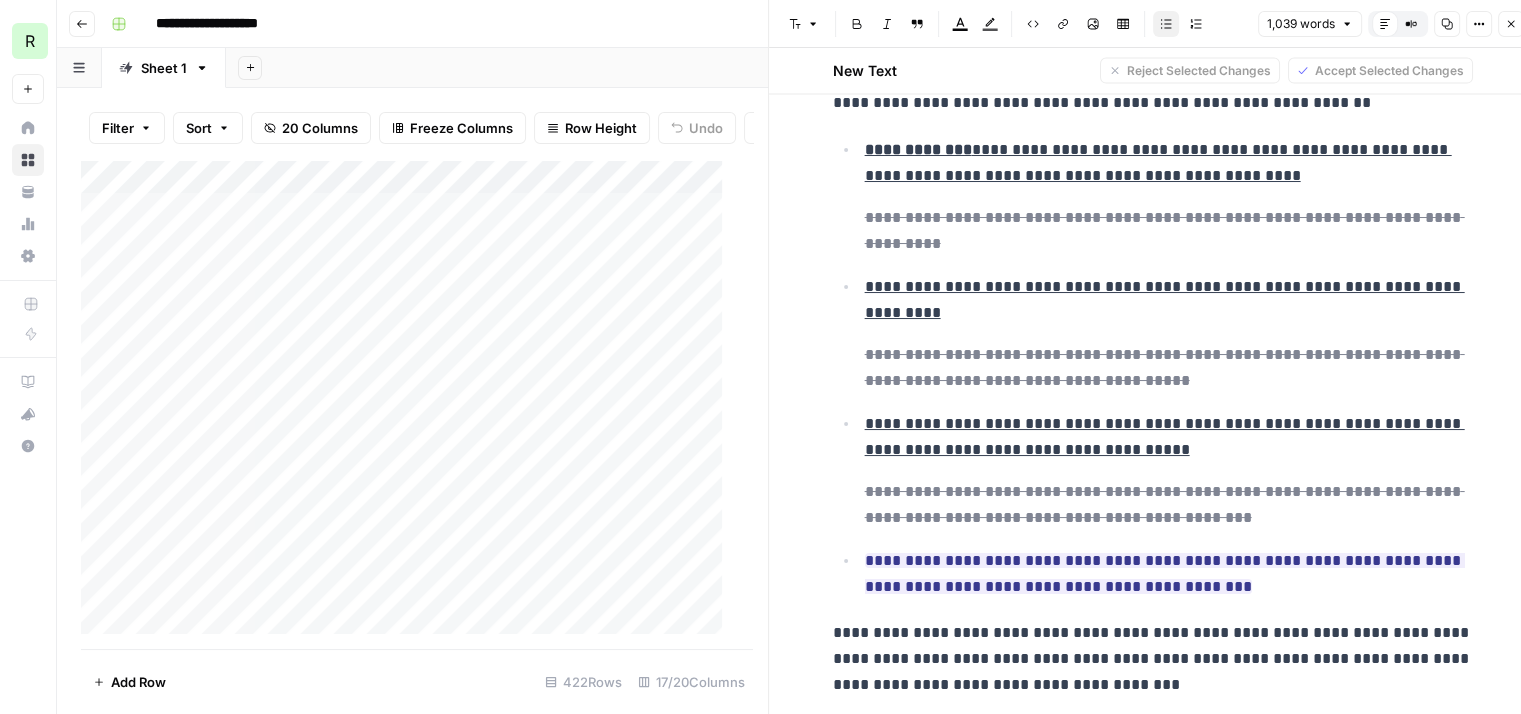 scroll, scrollTop: 4579, scrollLeft: 0, axis: vertical 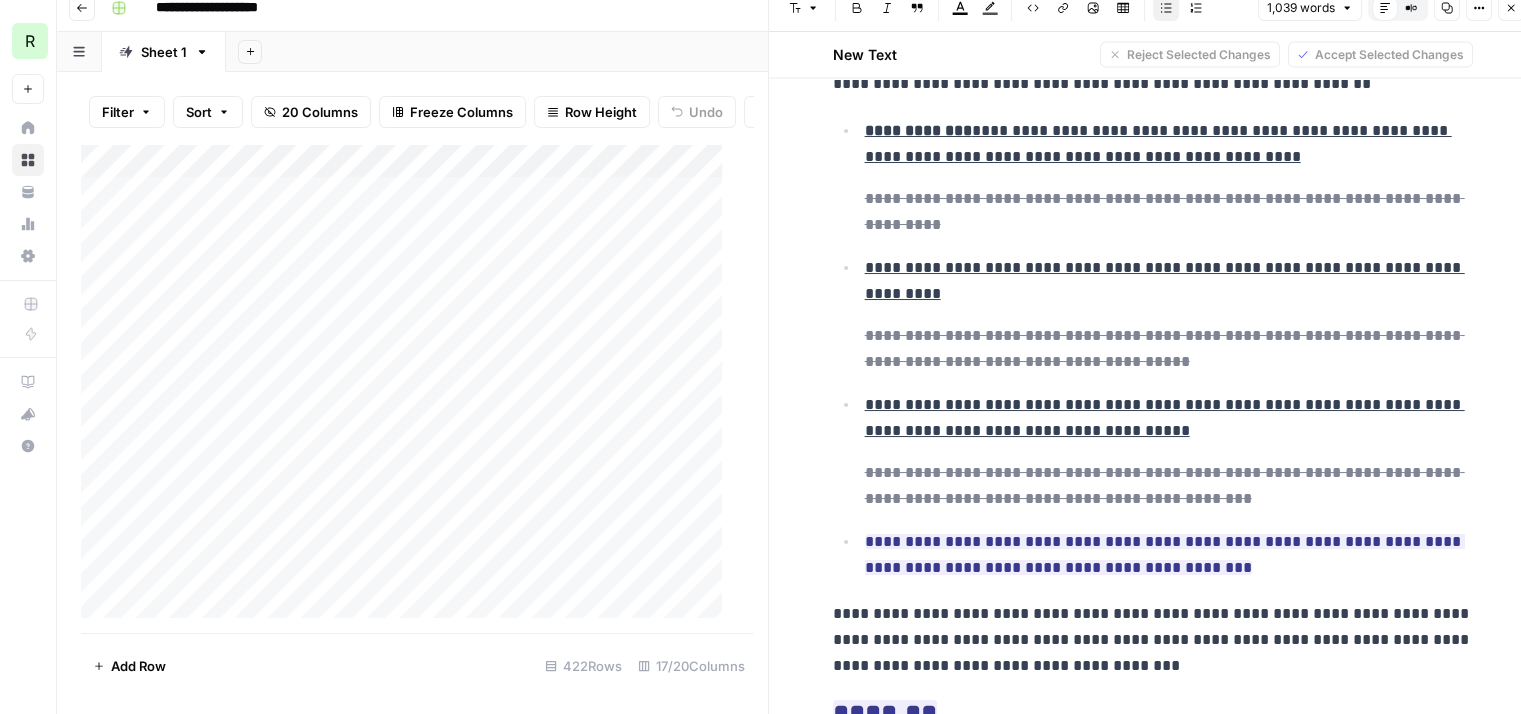 click on "**********" at bounding box center (1153, -1799) 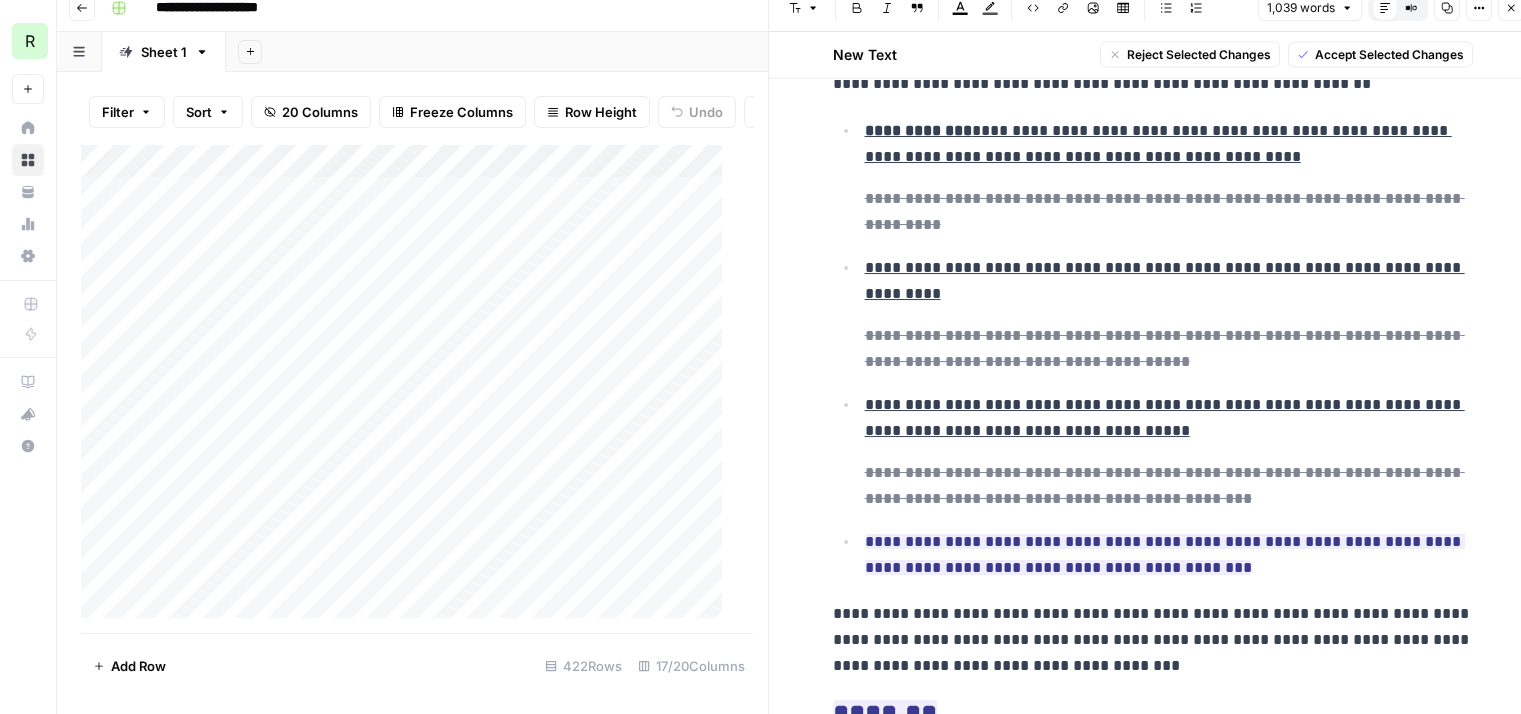 drag, startPoint x: 822, startPoint y: 519, endPoint x: 1458, endPoint y: 639, distance: 647.22174 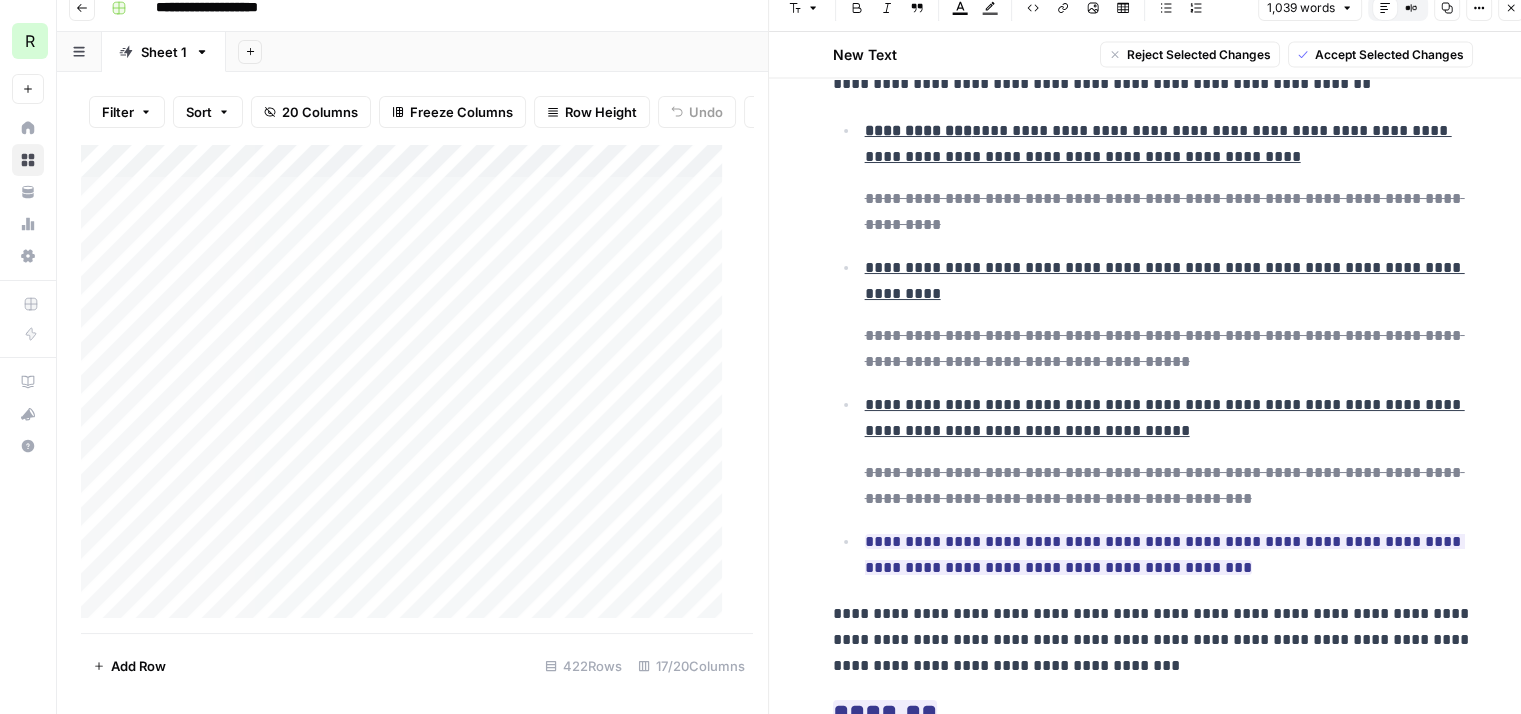 click on "**********" at bounding box center [1153, -1799] 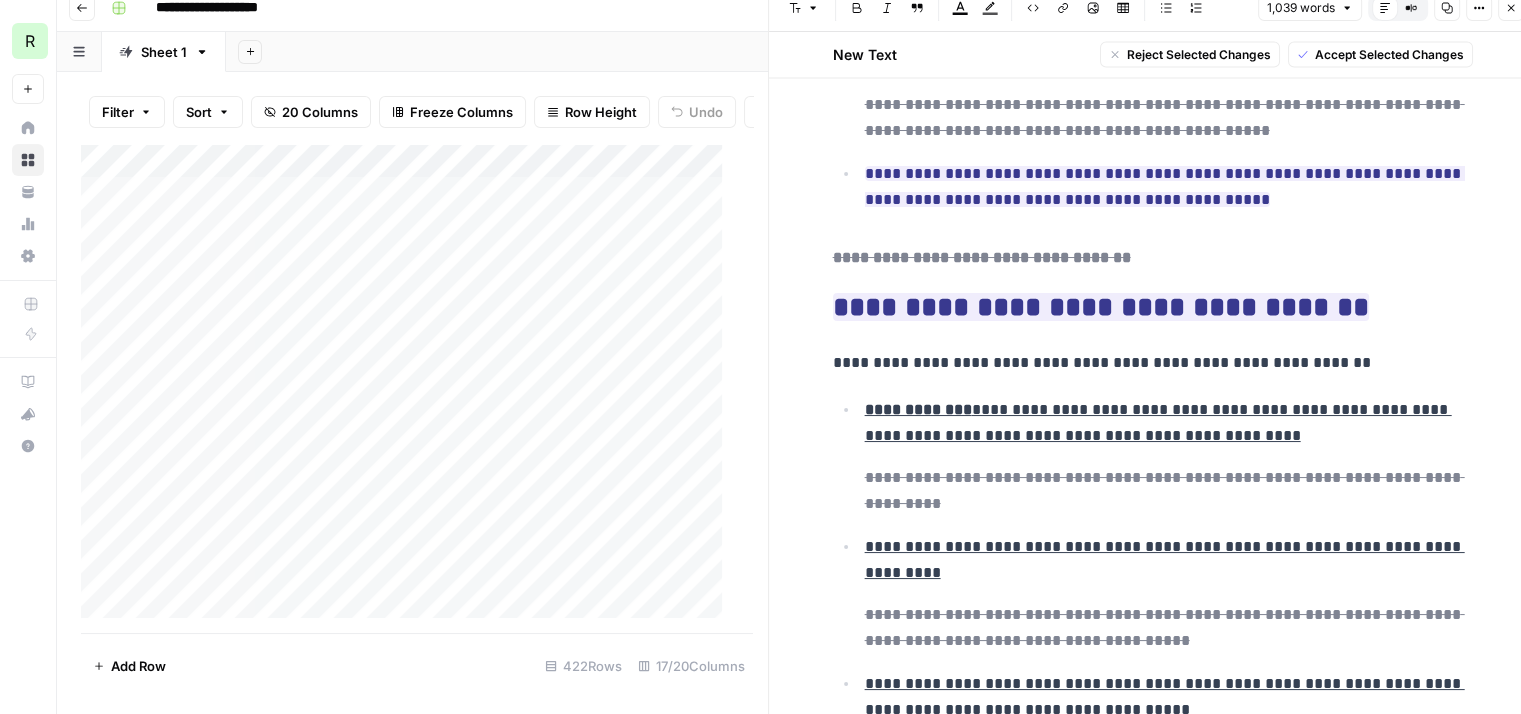 scroll, scrollTop: 4279, scrollLeft: 0, axis: vertical 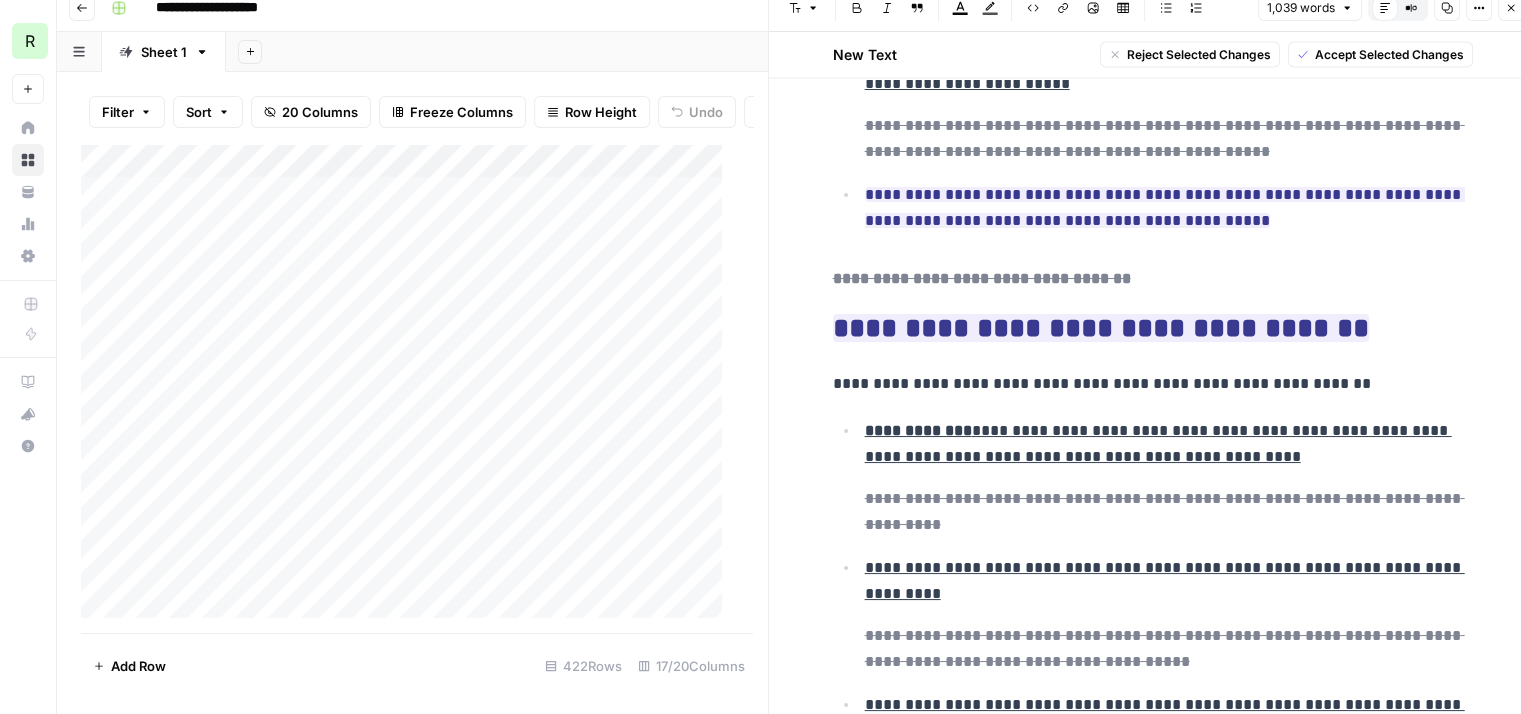 click 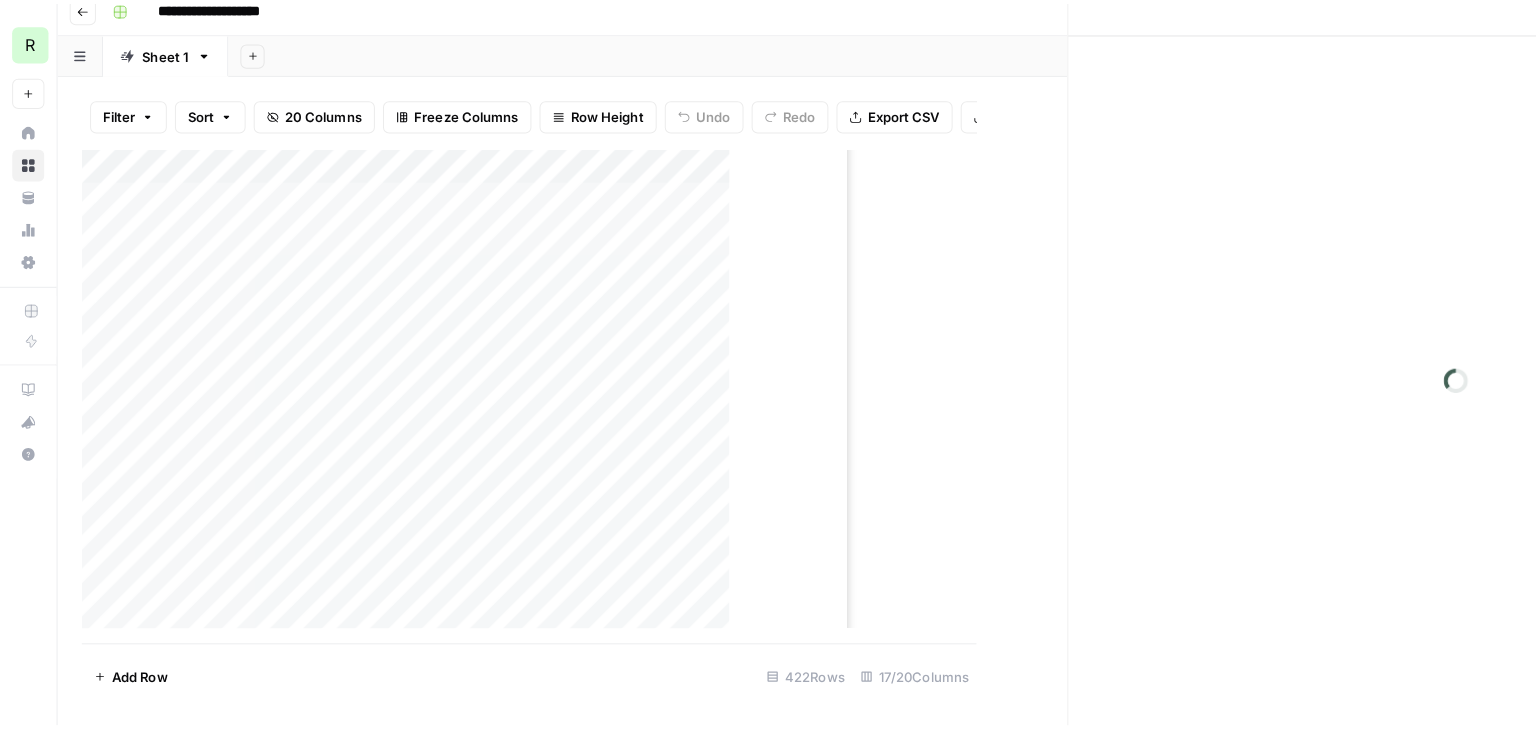 scroll, scrollTop: 0, scrollLeft: 0, axis: both 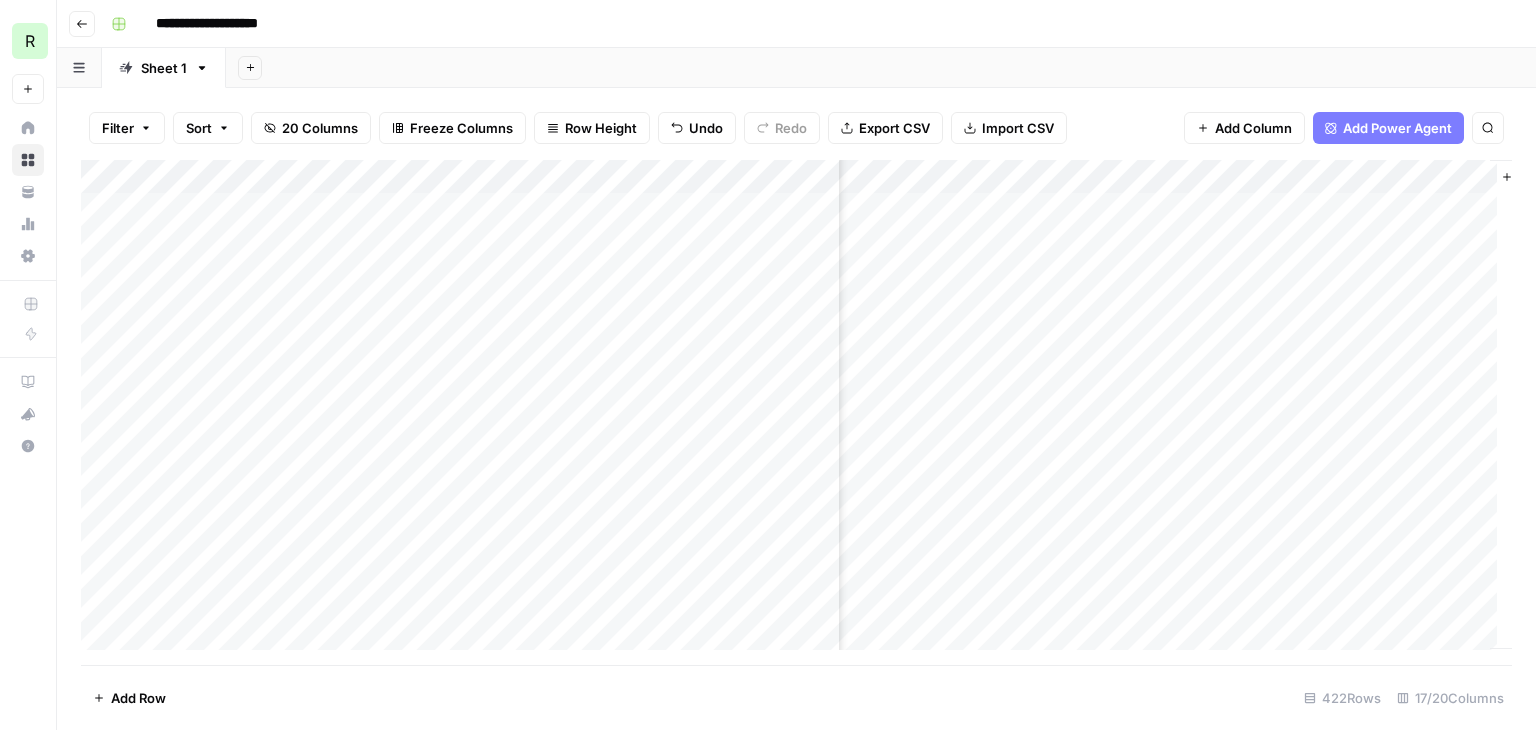 click on "Add Column" at bounding box center (796, 412) 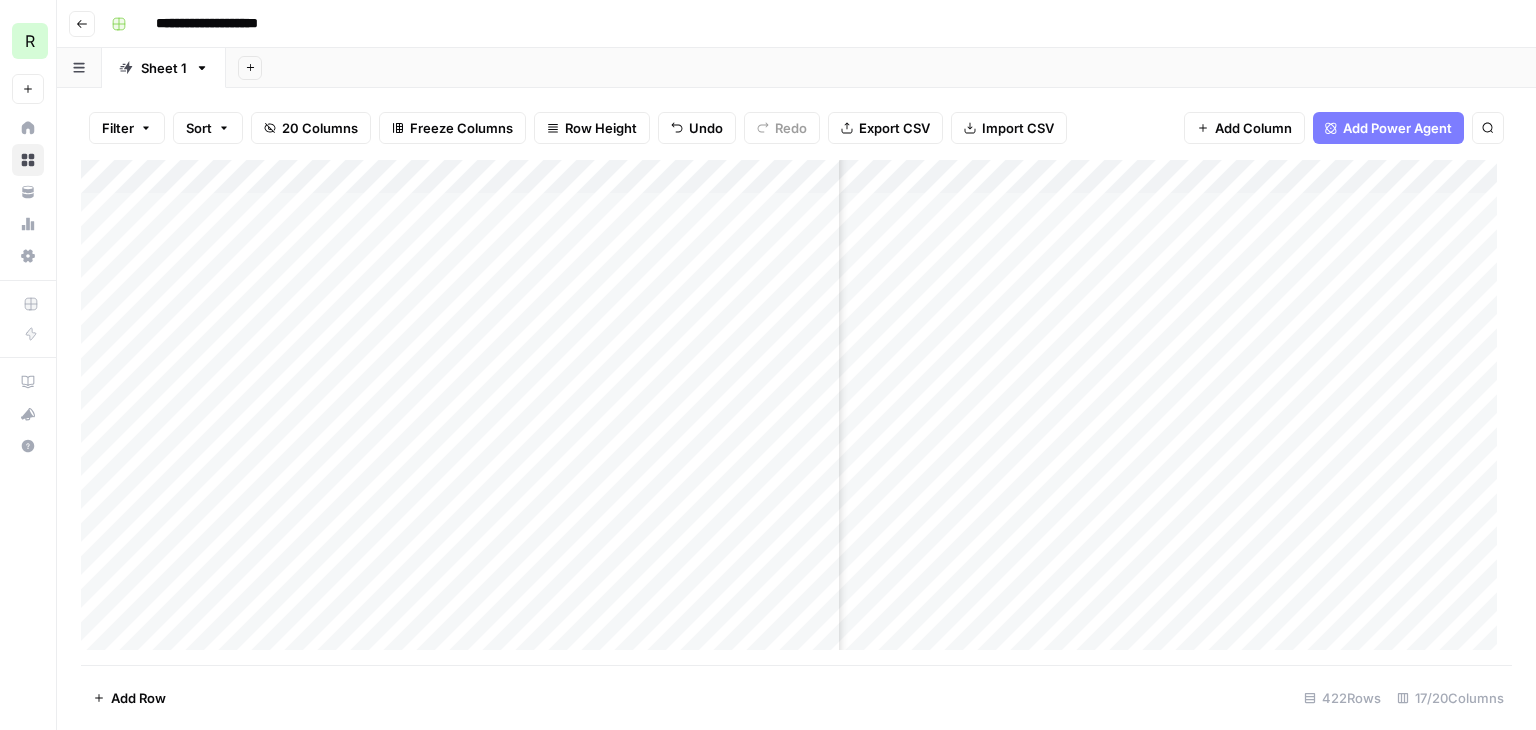 scroll, scrollTop: 0, scrollLeft: 654, axis: horizontal 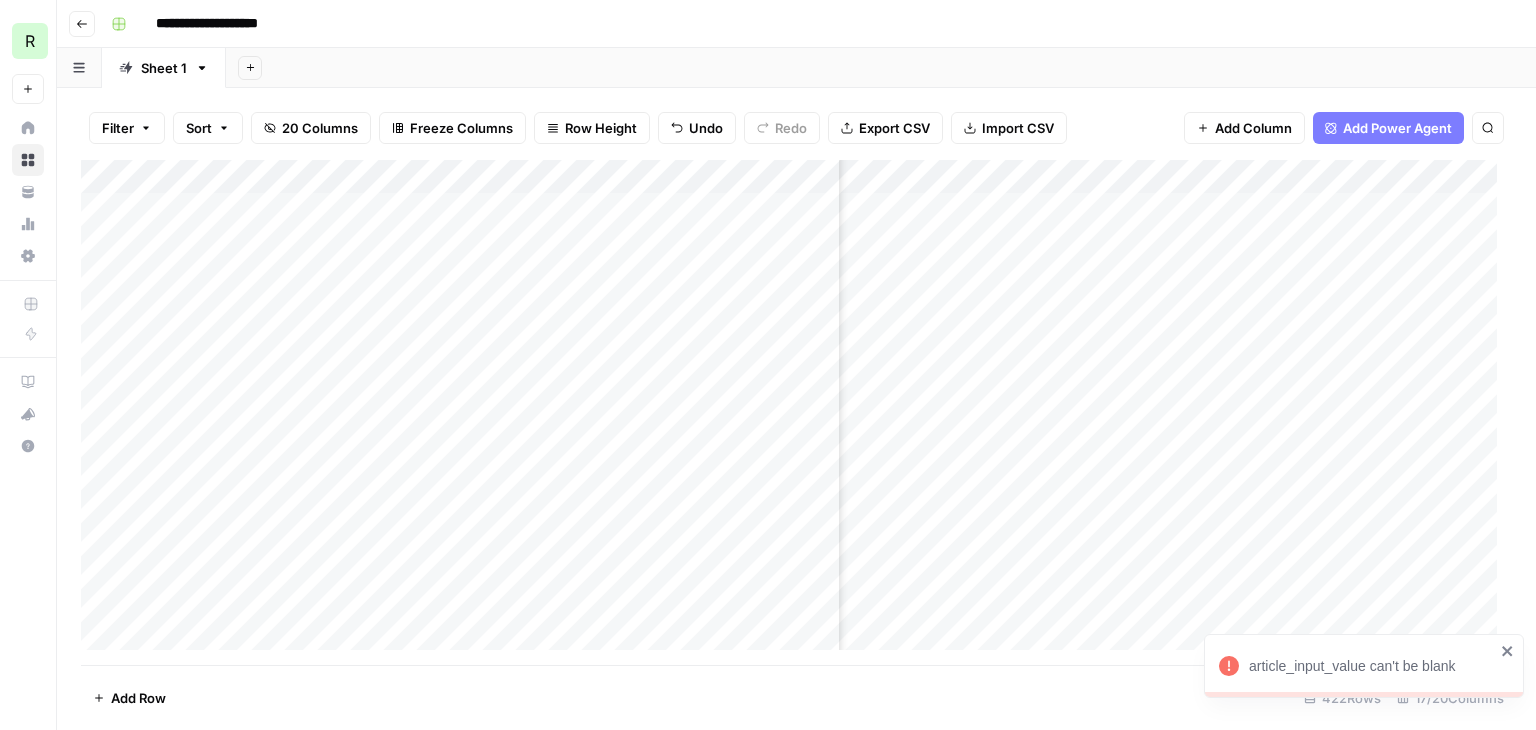 click on "Add Column" at bounding box center (796, 412) 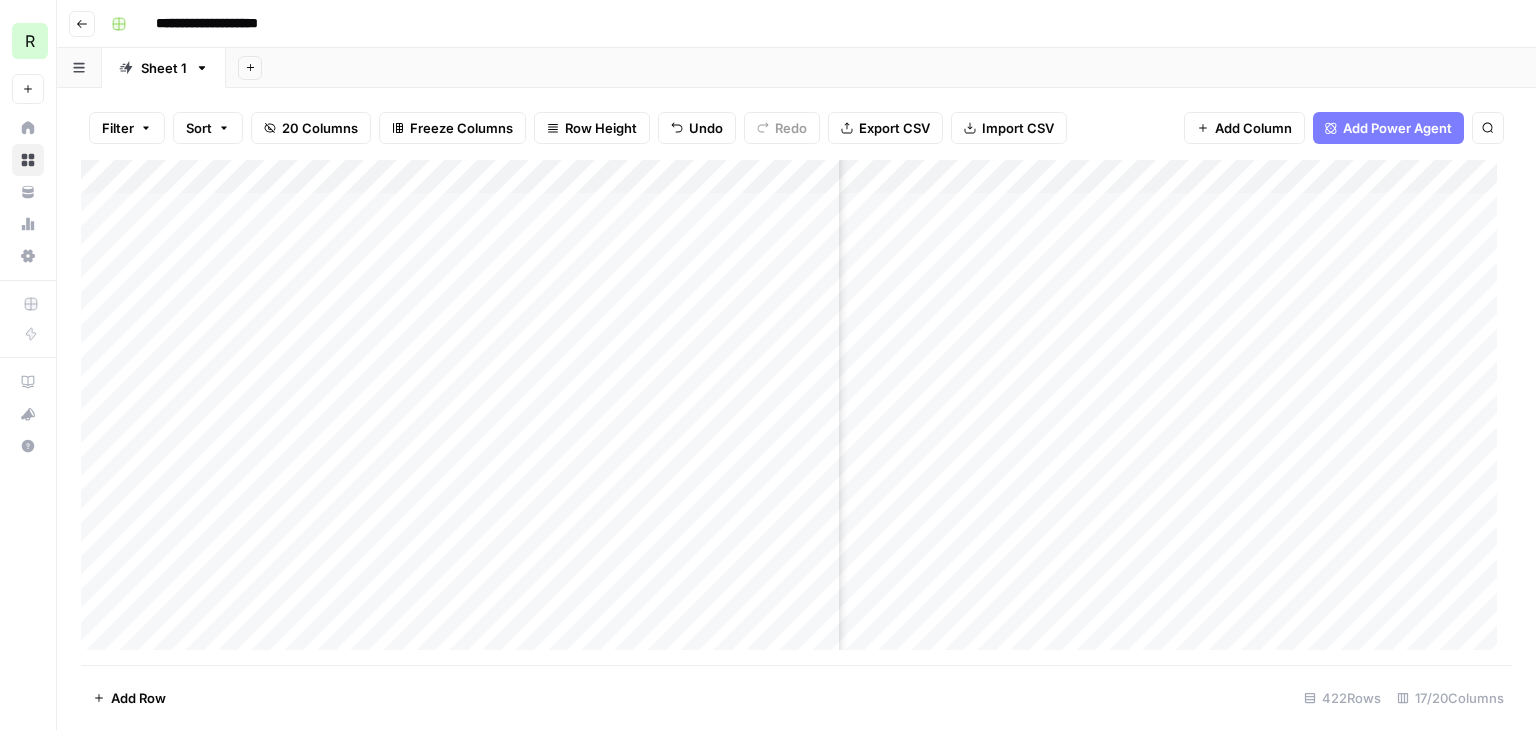 scroll, scrollTop: 0, scrollLeft: 1596, axis: horizontal 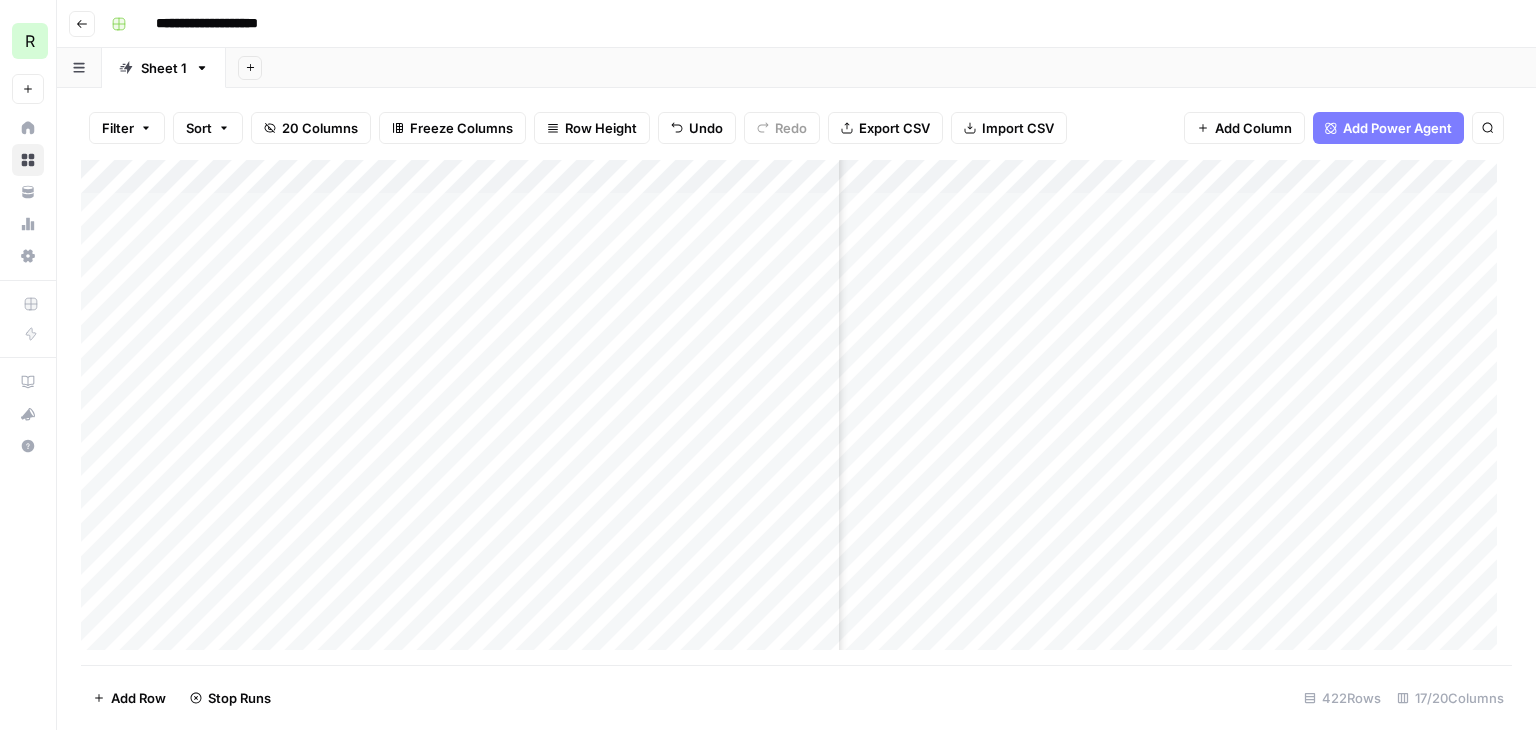 click on "Add Column" at bounding box center [796, 412] 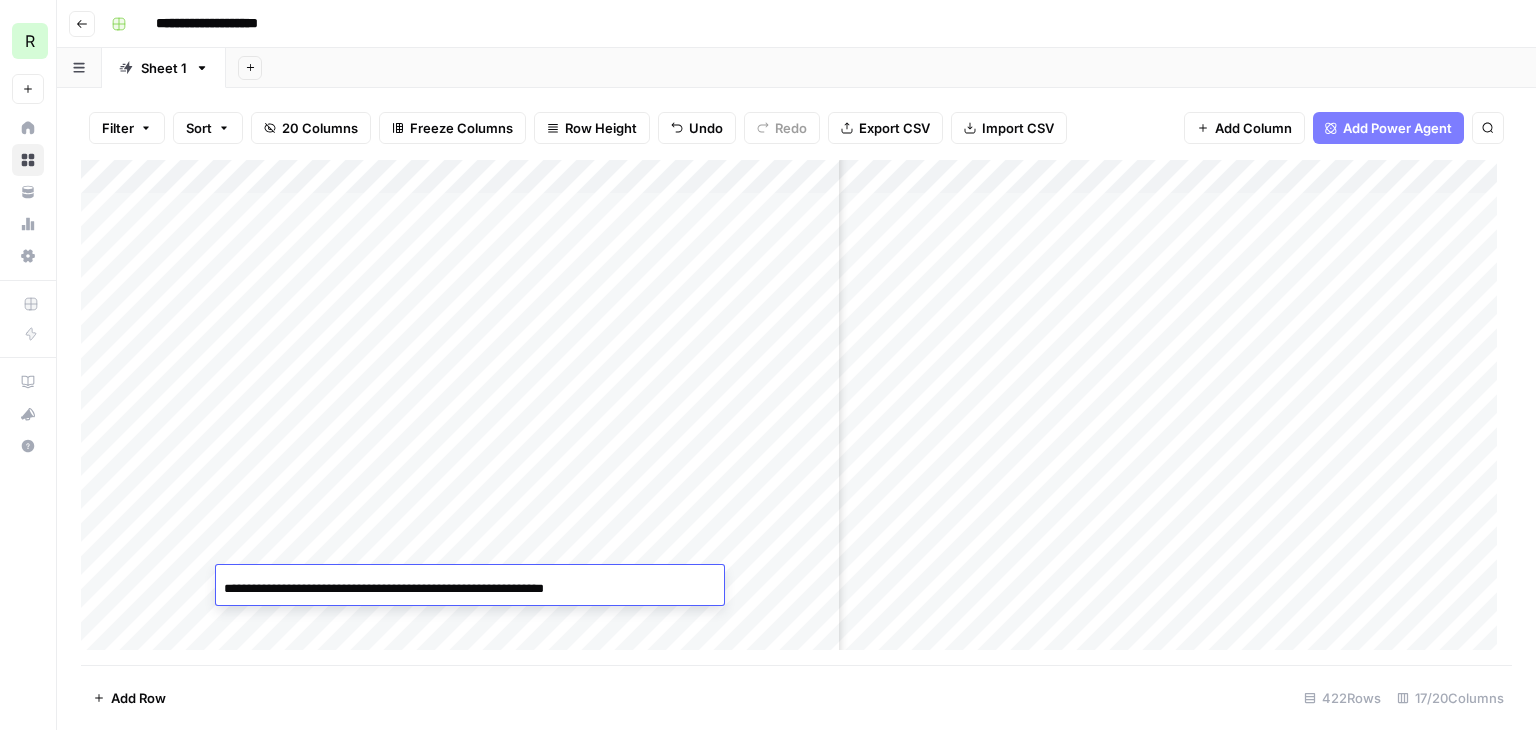 scroll, scrollTop: 0, scrollLeft: 0, axis: both 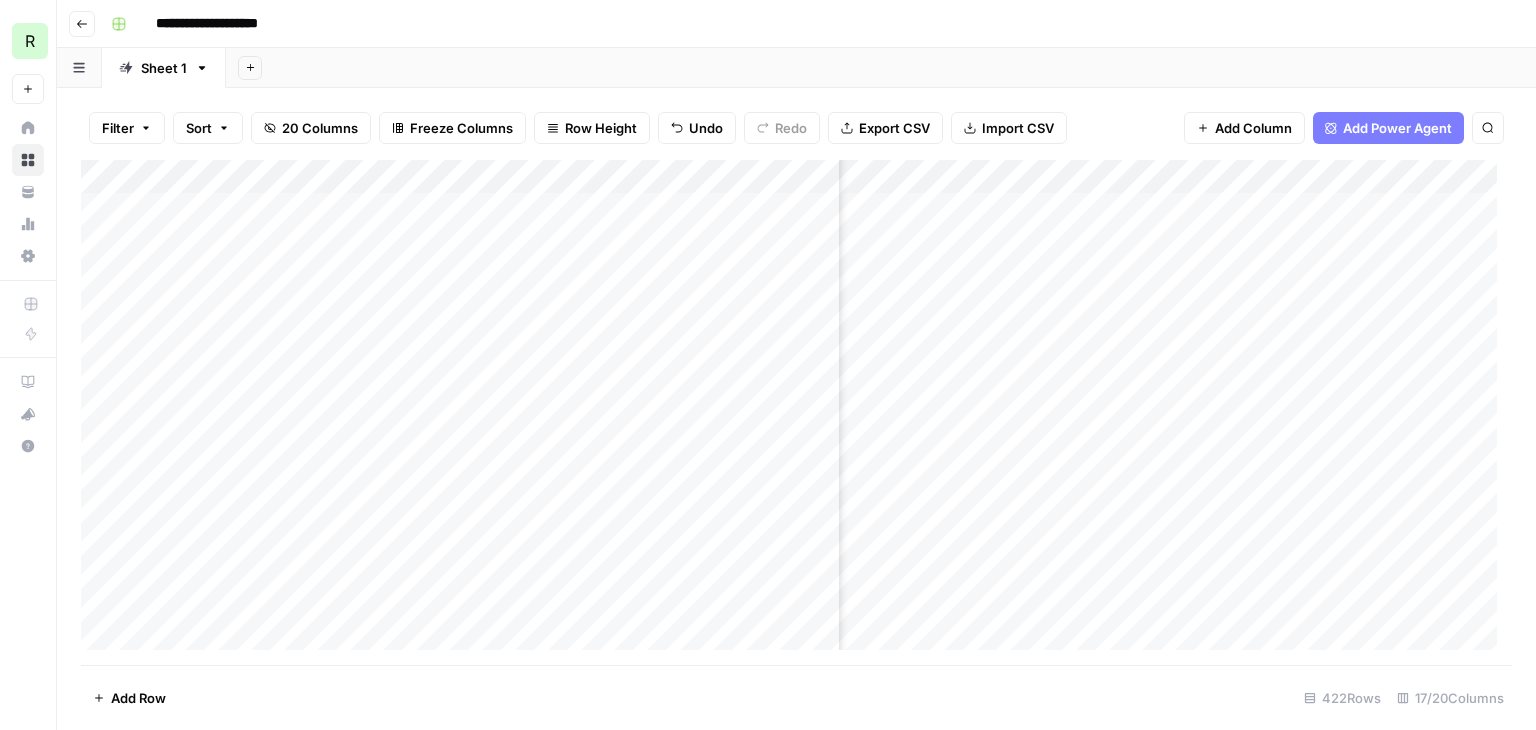 click on "Add Column" at bounding box center (796, 412) 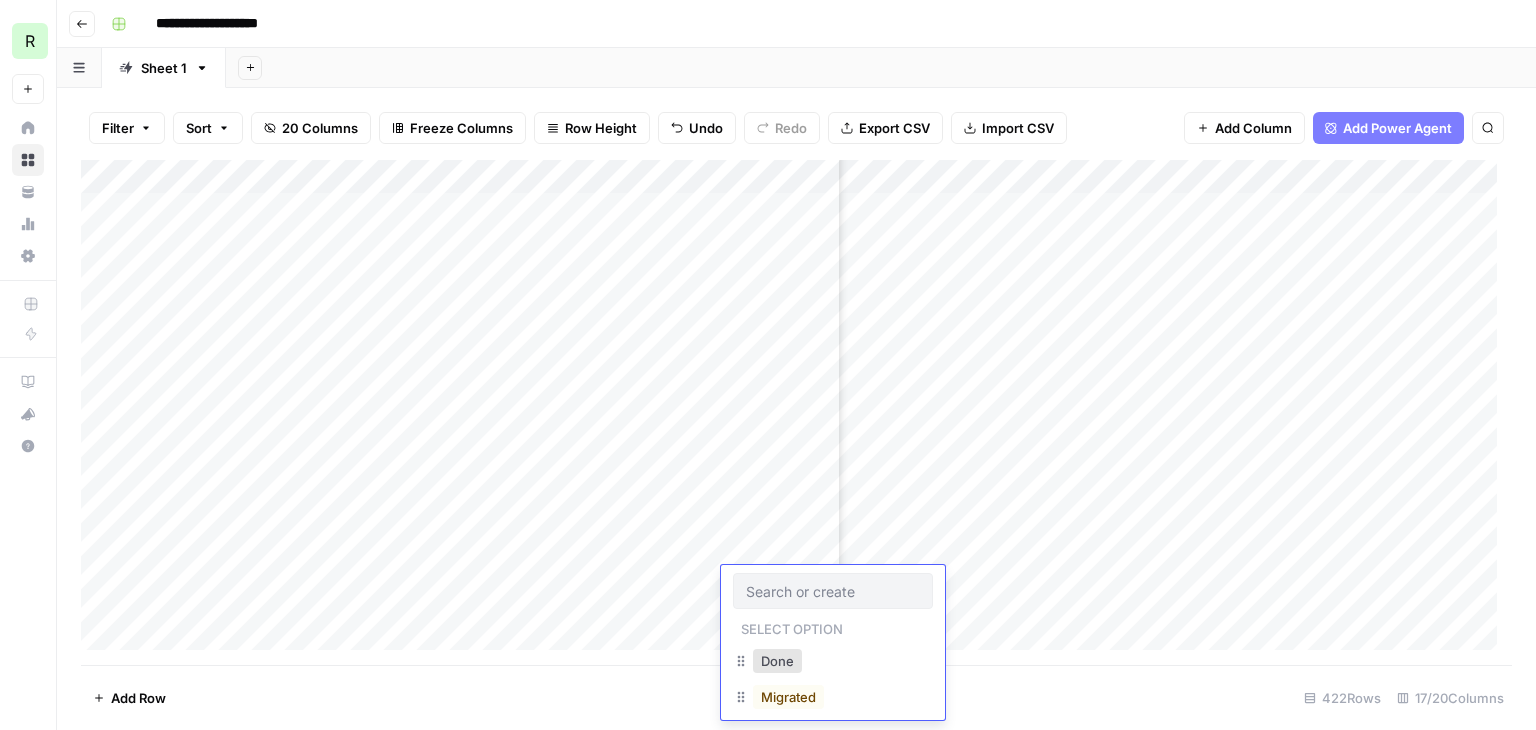 click at bounding box center (833, 591) 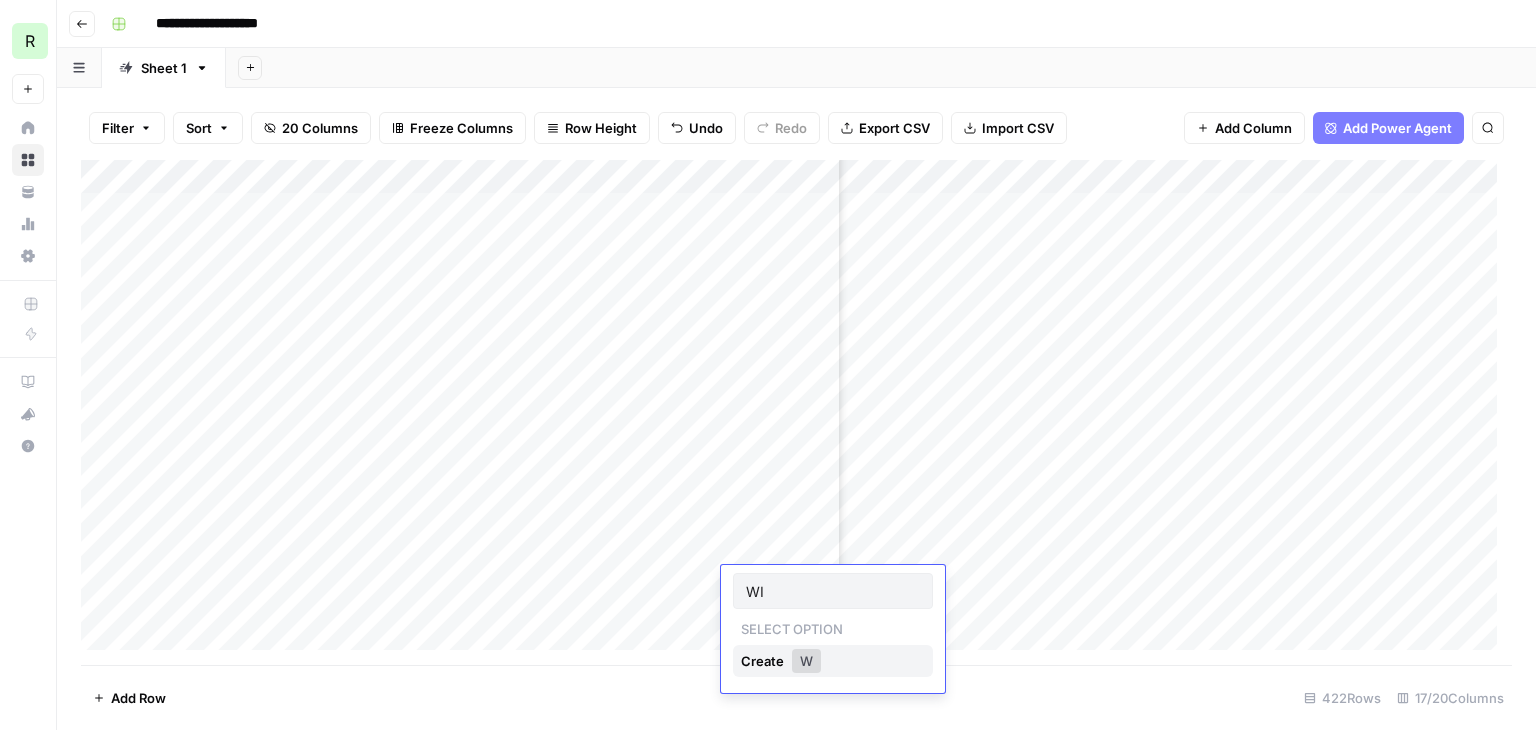 type on "WIP" 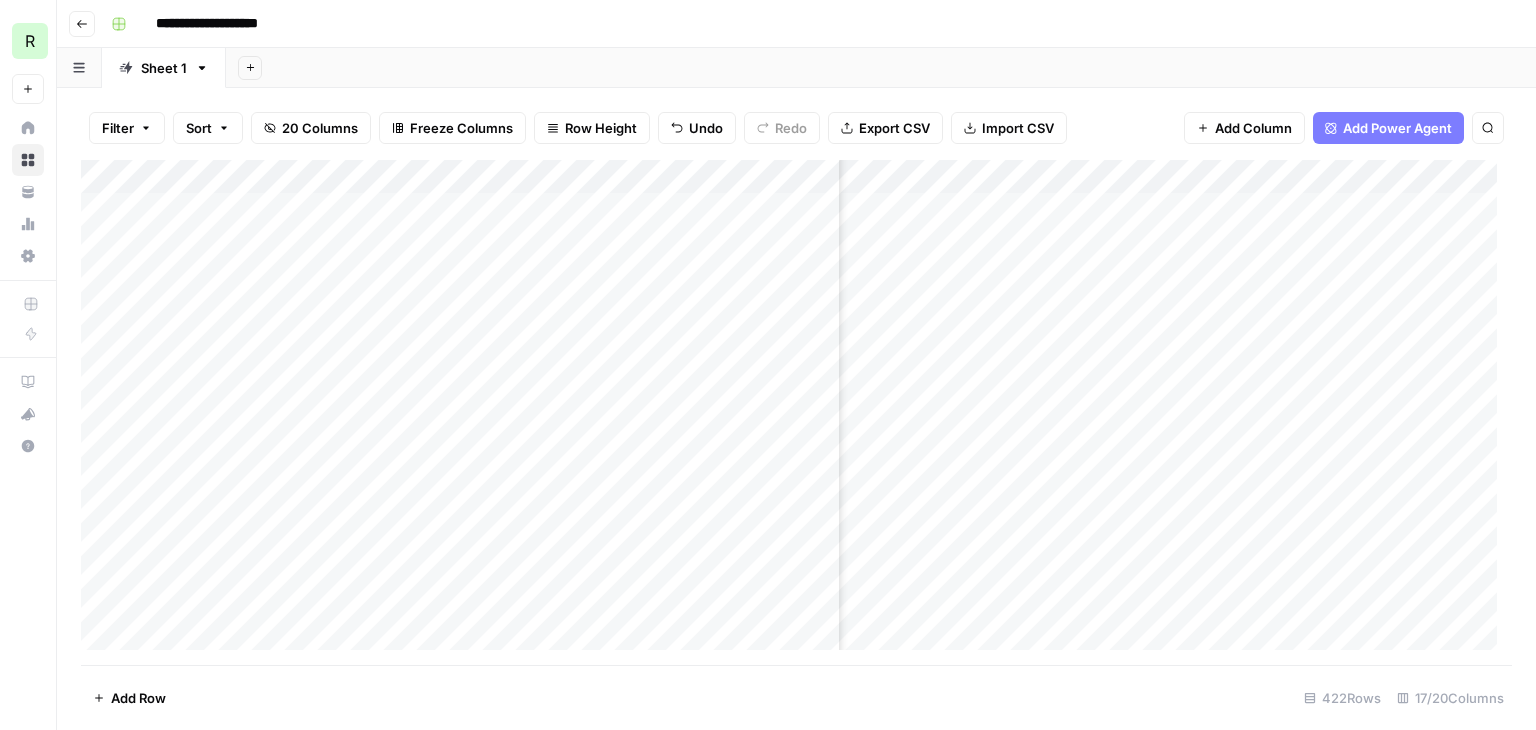 scroll, scrollTop: 0, scrollLeft: 1727, axis: horizontal 